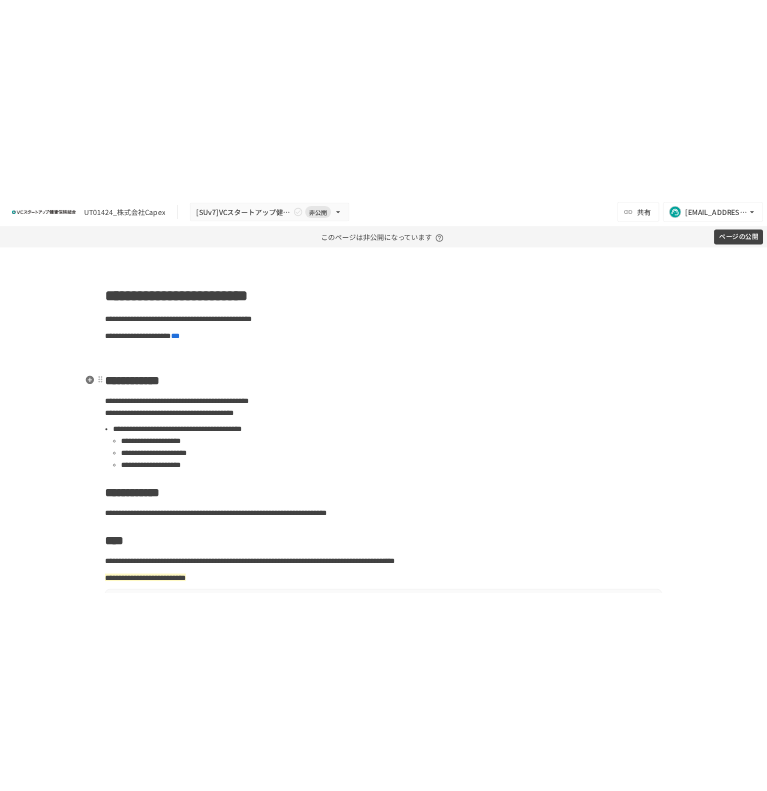 scroll, scrollTop: 0, scrollLeft: 0, axis: both 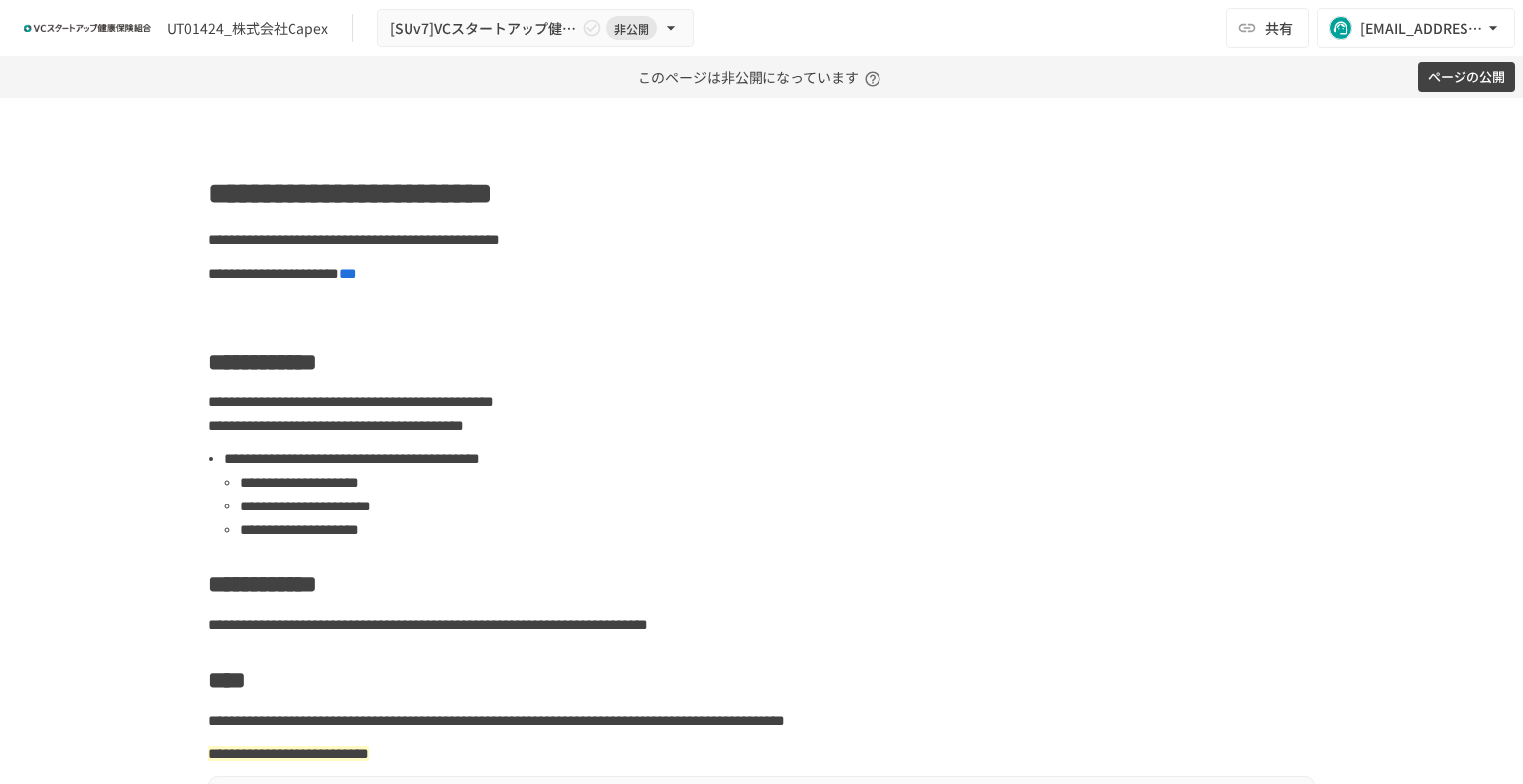click on "**********" at bounding box center (762, 441) 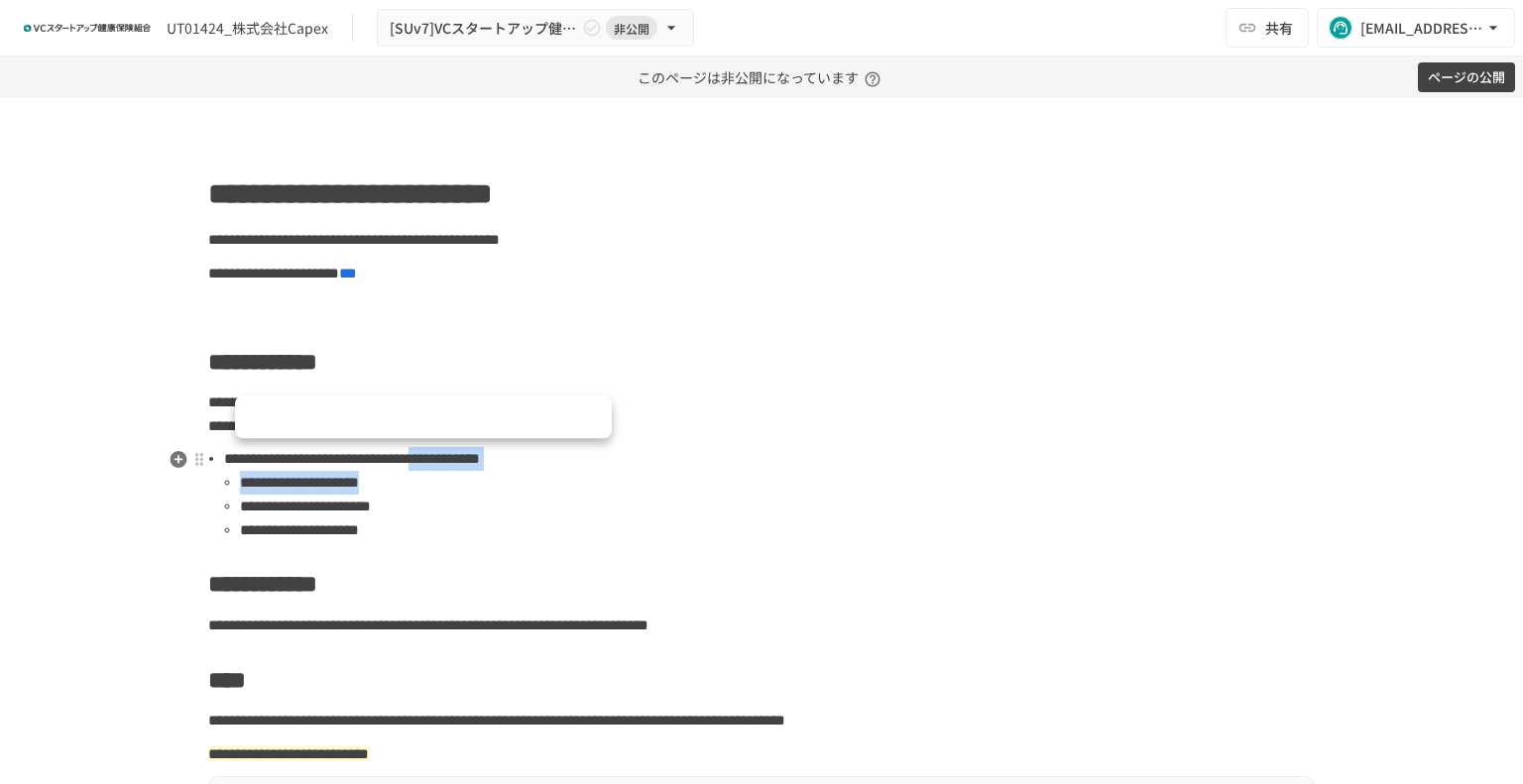 drag, startPoint x: 667, startPoint y: 459, endPoint x: 740, endPoint y: 474, distance: 74.52516 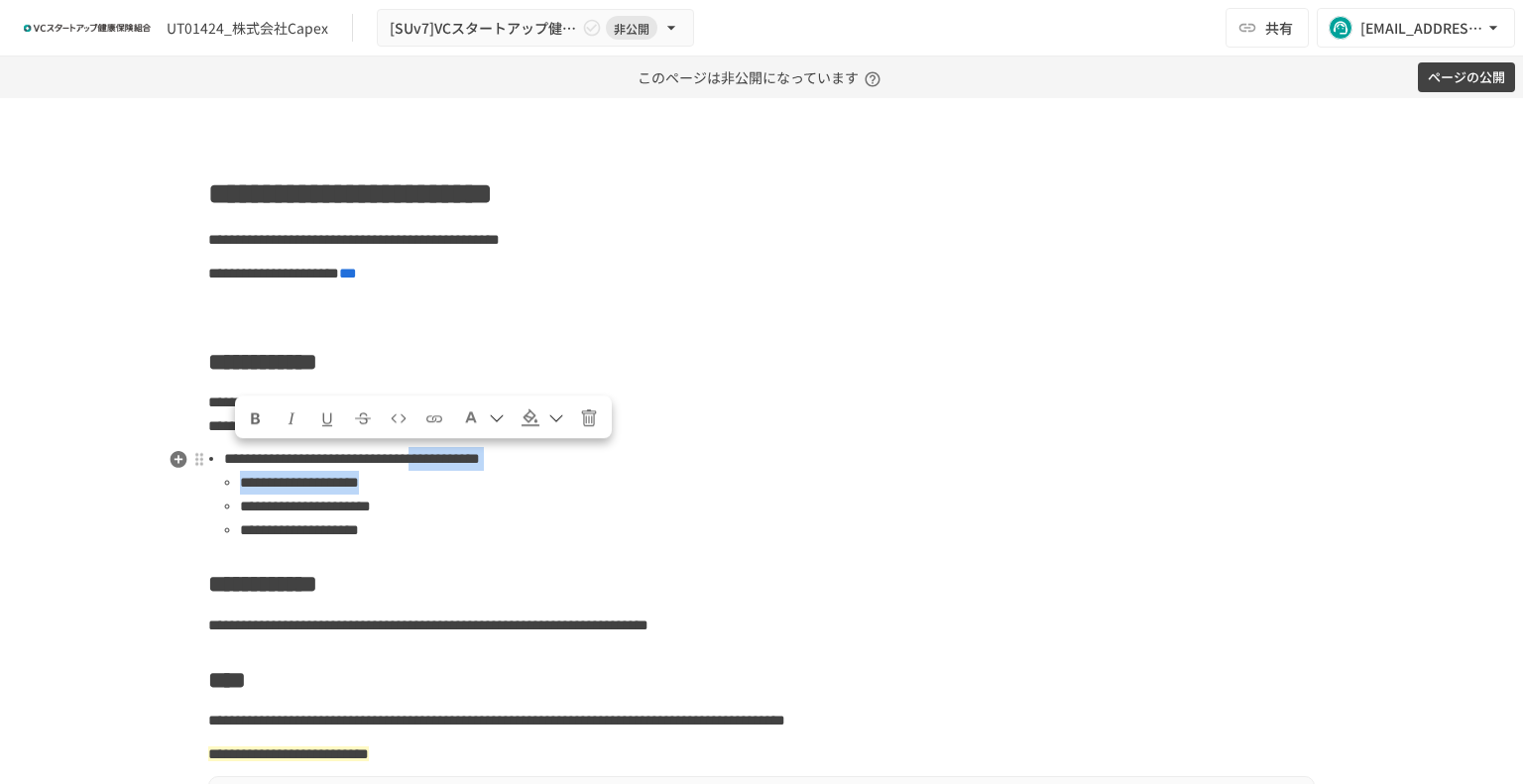 click on "**********" at bounding box center (769, 495) 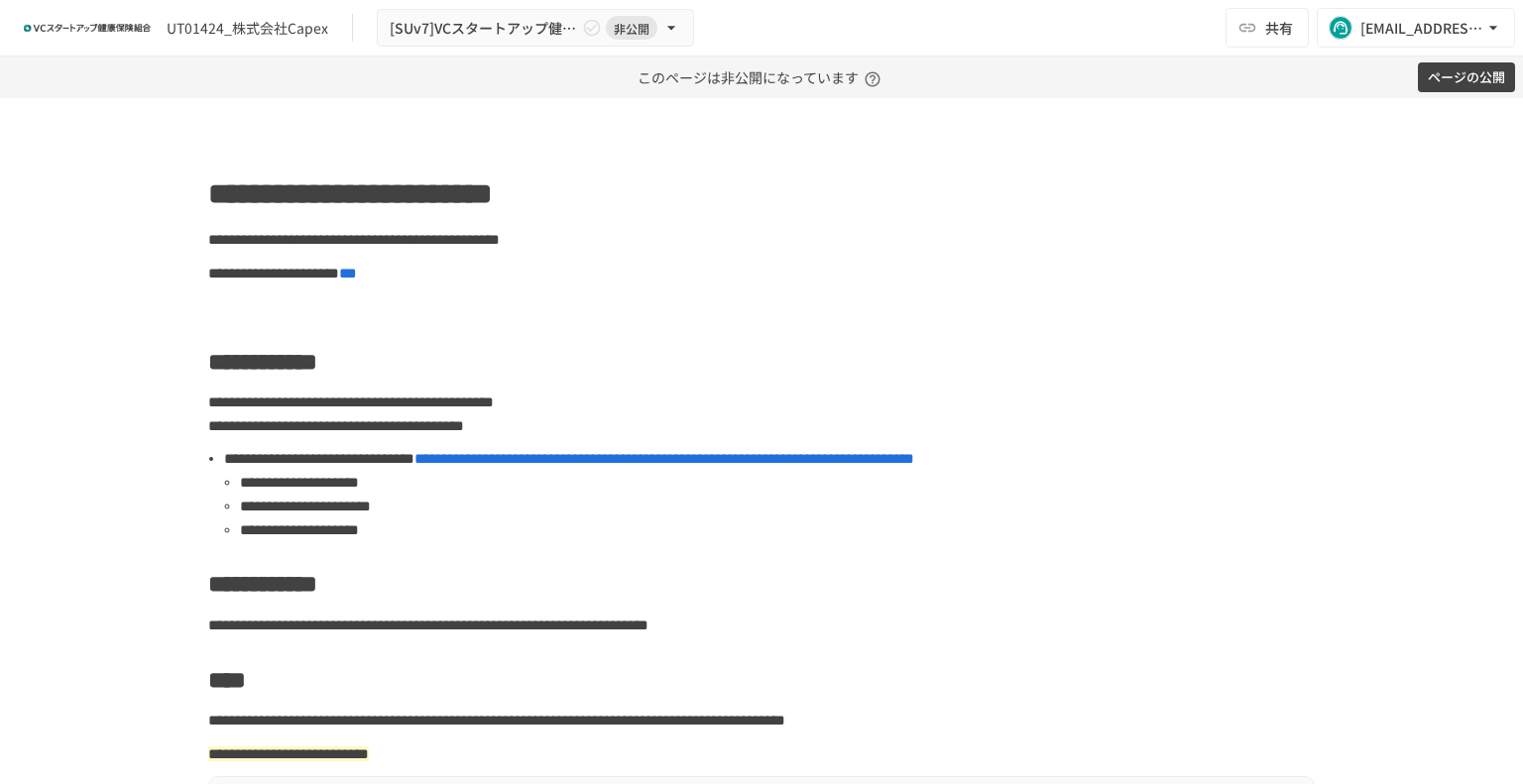click on "**********" at bounding box center [762, 441] 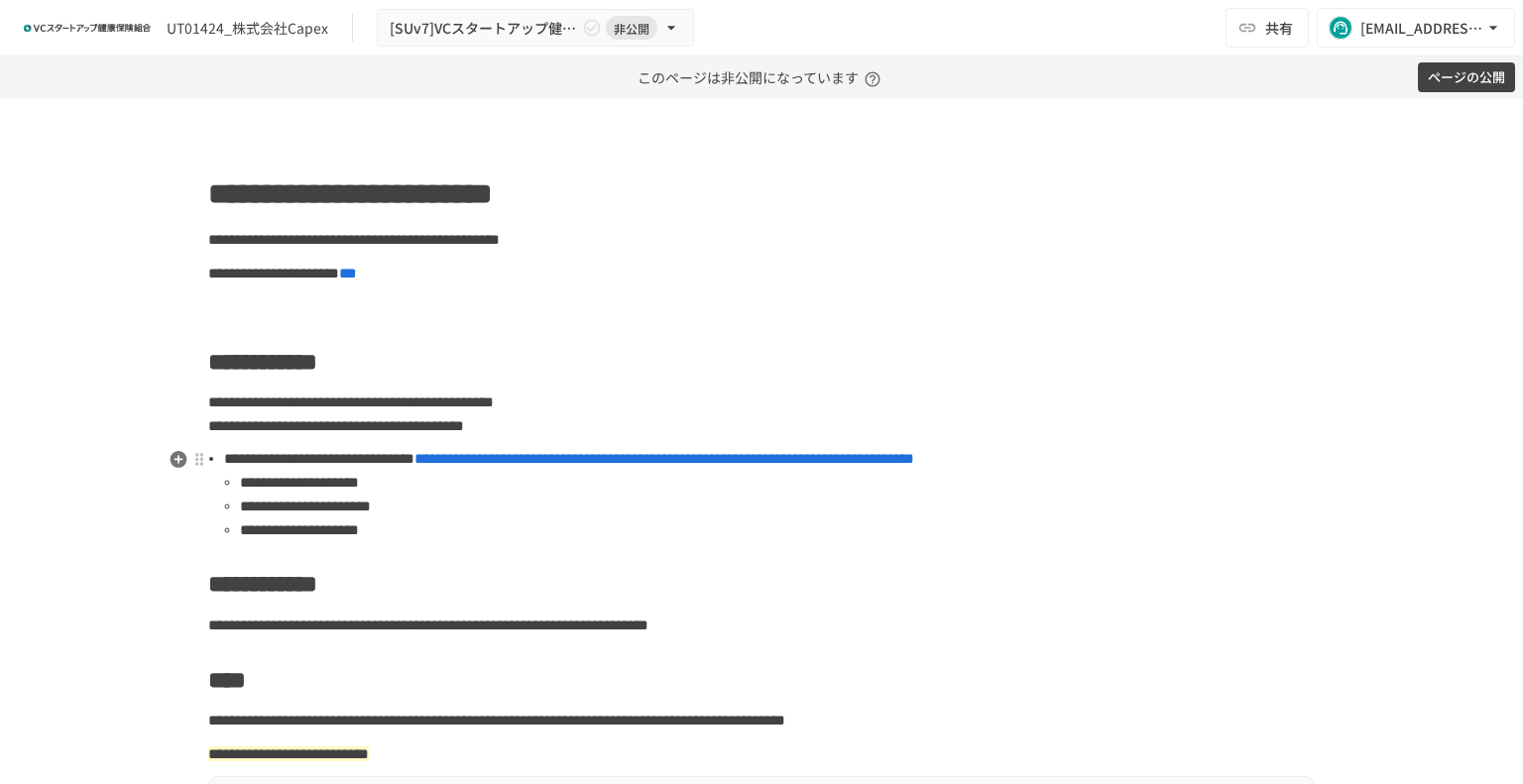click on "**********" at bounding box center (777, 483) 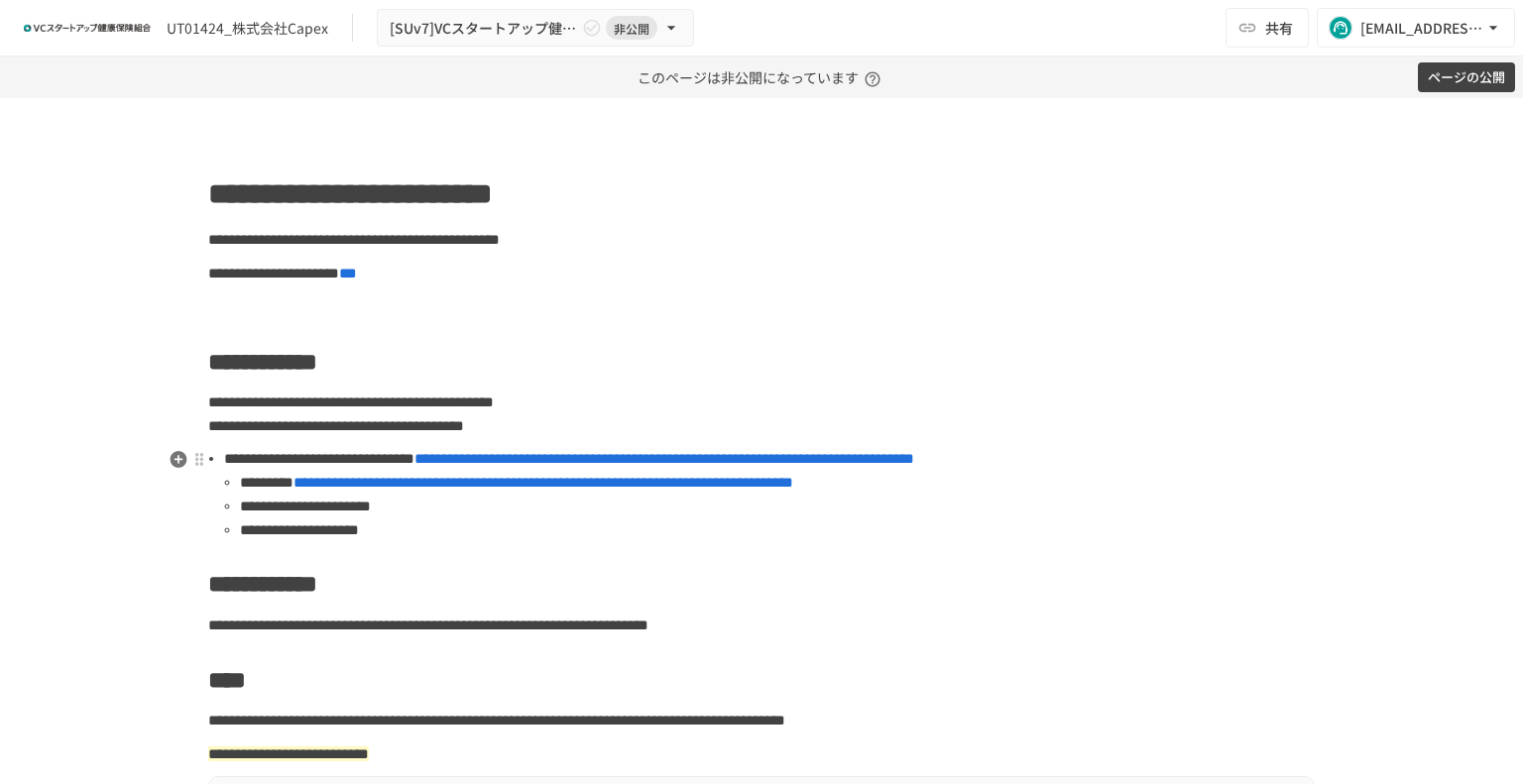 click on "**********" at bounding box center (777, 530) 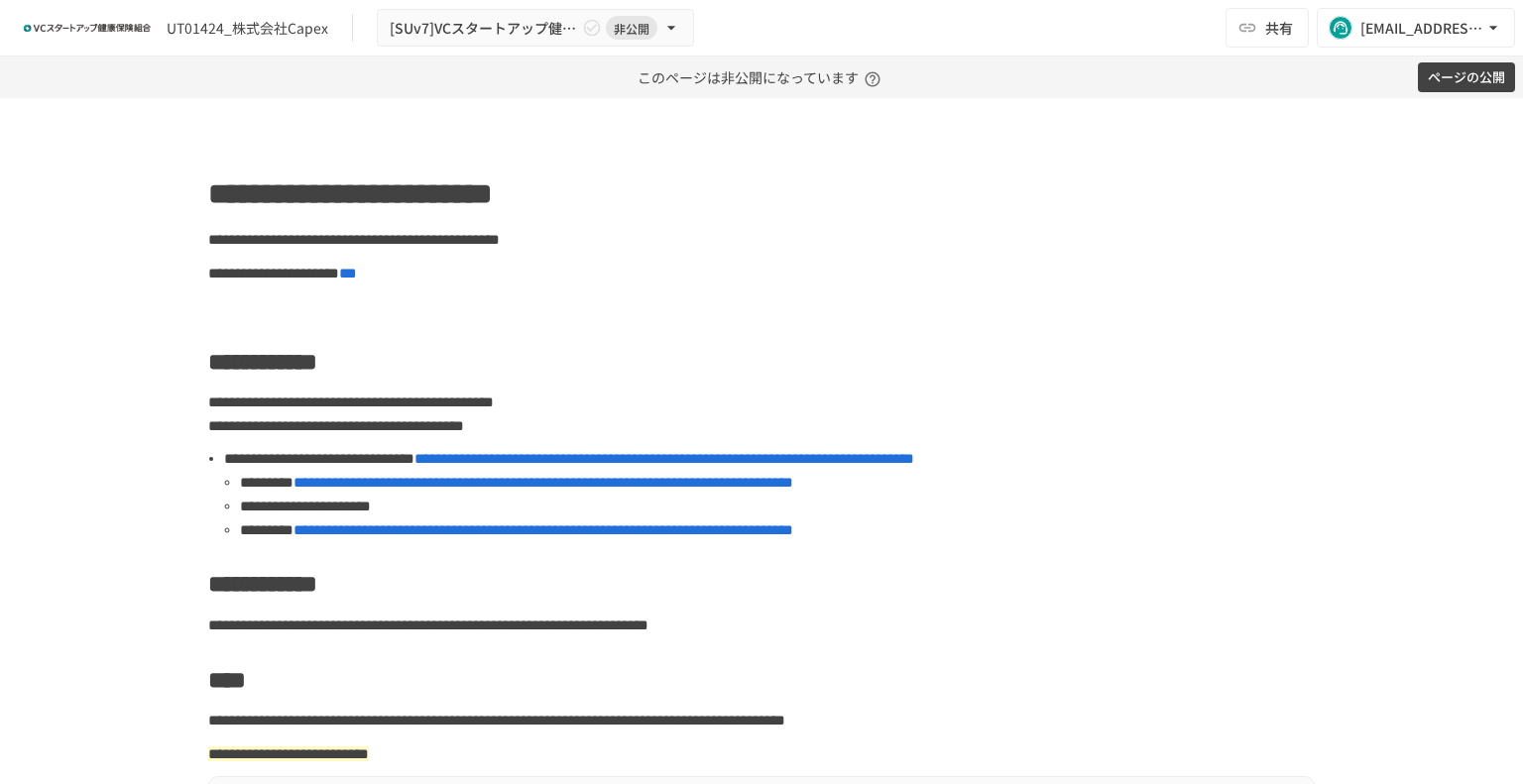 click on "**********" at bounding box center (762, 441) 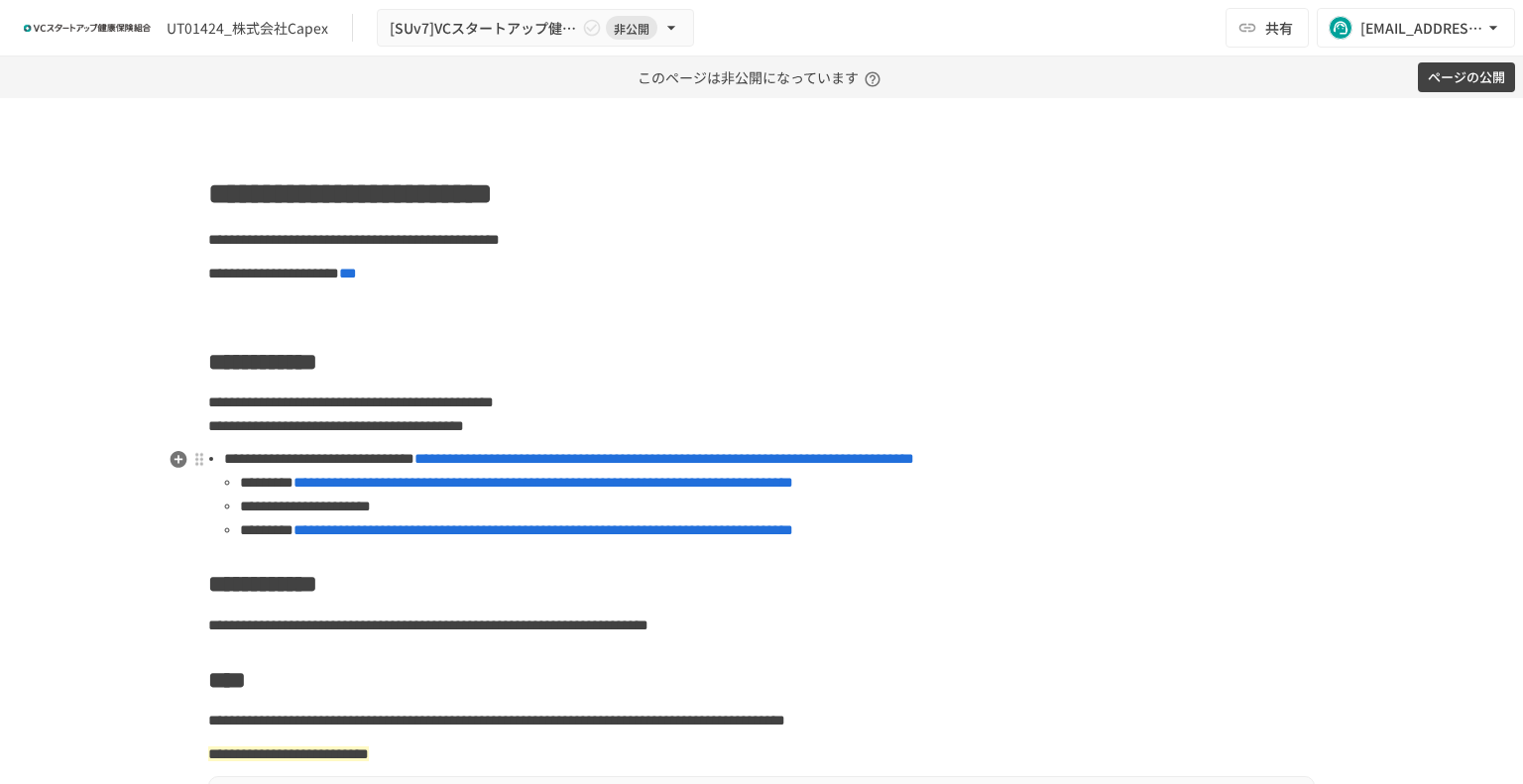 click on "**********" at bounding box center (777, 506) 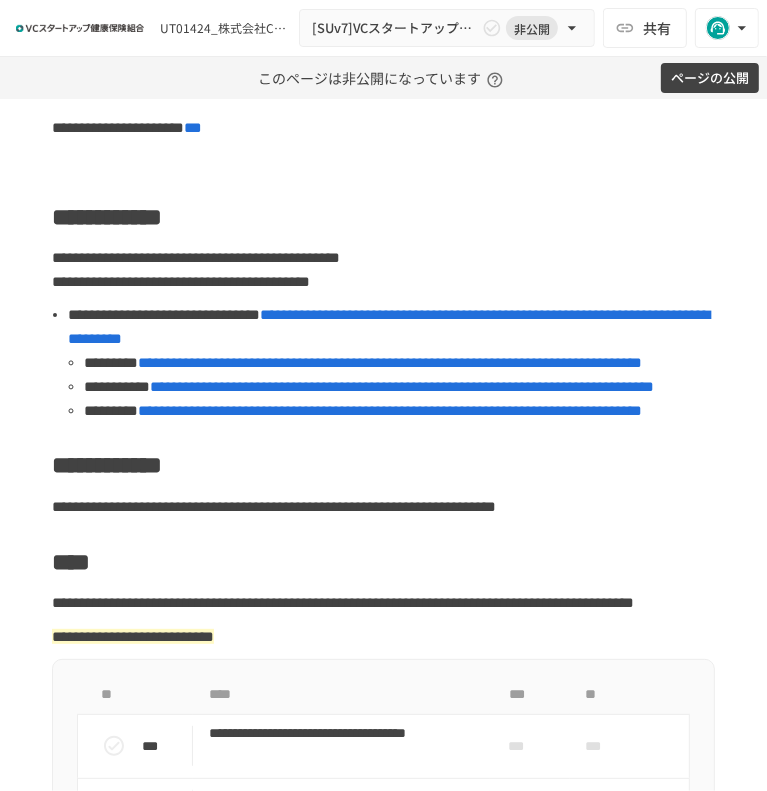 scroll, scrollTop: 0, scrollLeft: 0, axis: both 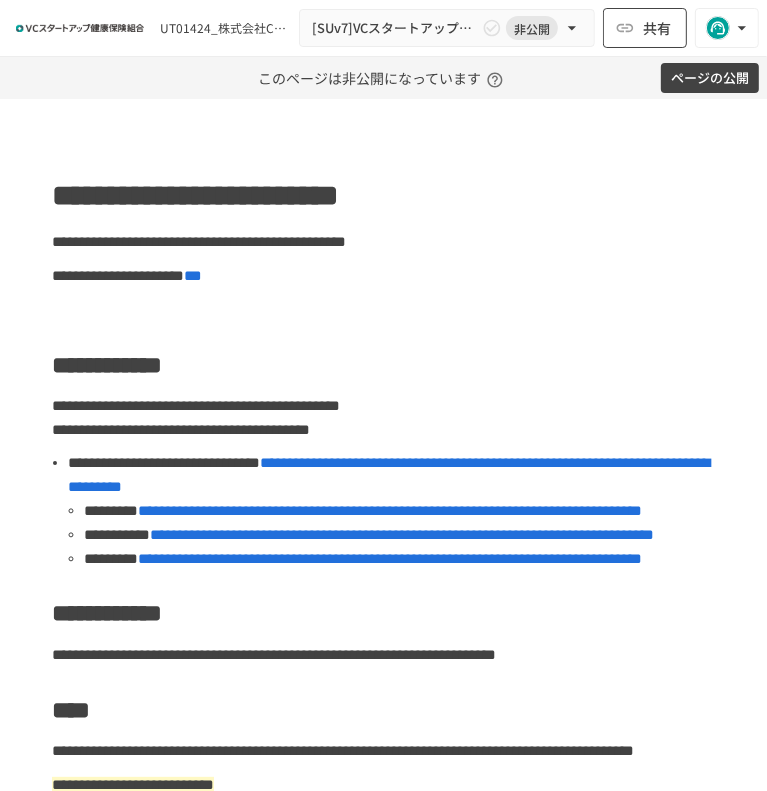 click on "共有" at bounding box center [657, 28] 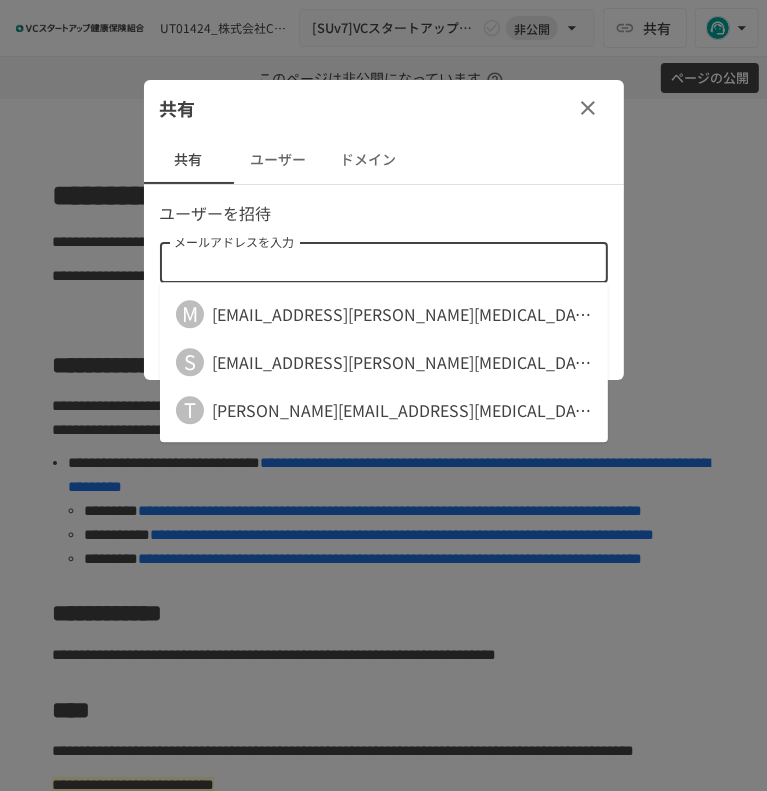 click on "メールアドレスを入力" at bounding box center [382, 263] 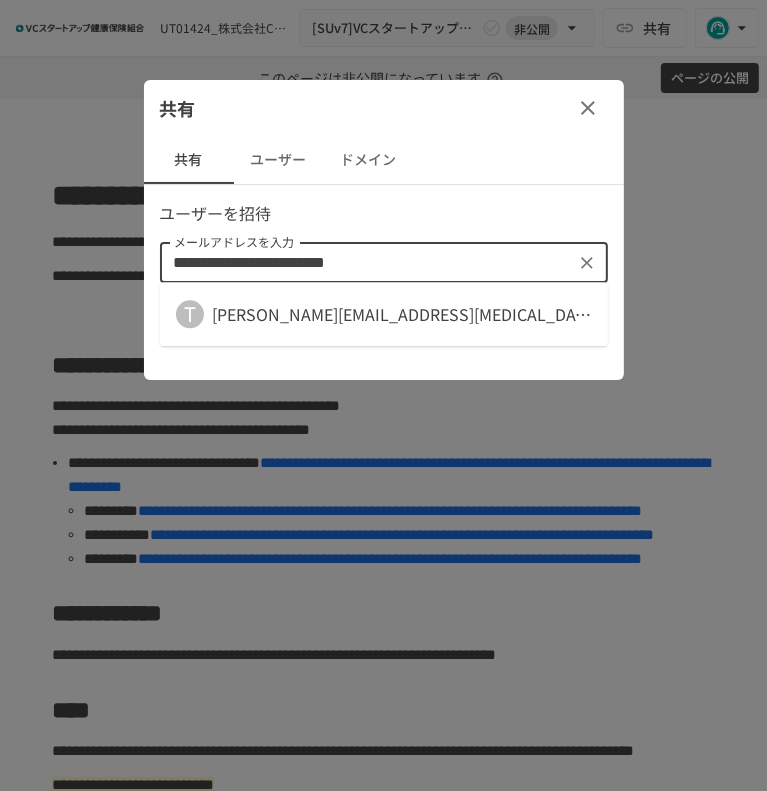 click on "takashi.kuriyama@capex.ai" at bounding box center (402, 314) 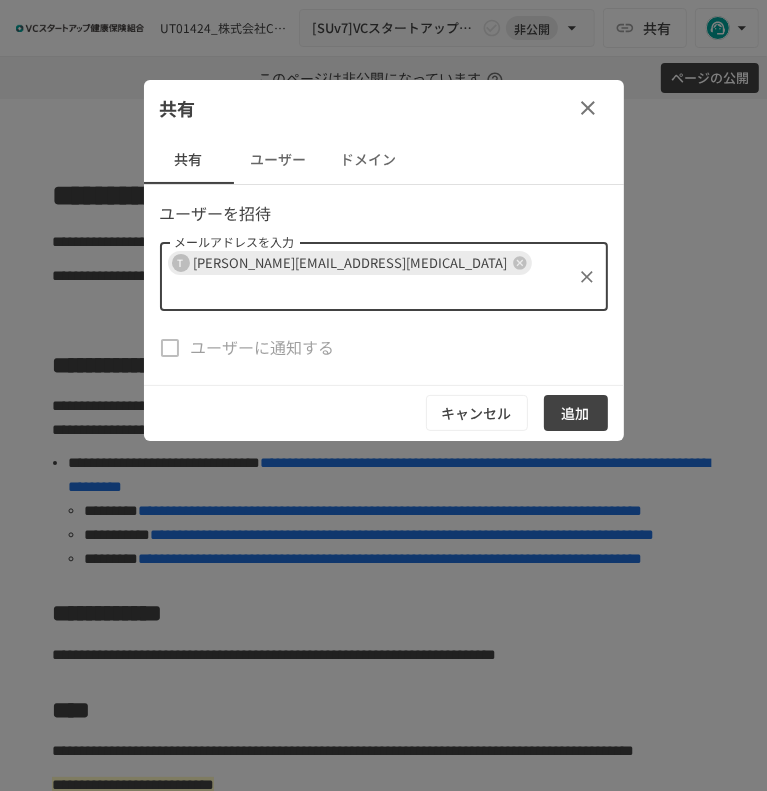 paste on "**********" 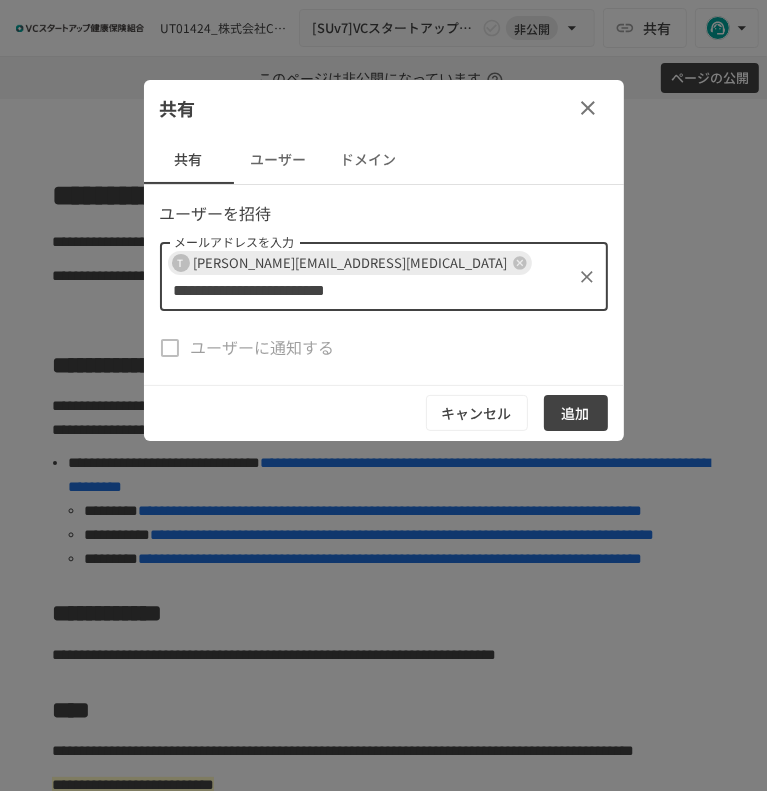 scroll, scrollTop: 0, scrollLeft: 20, axis: horizontal 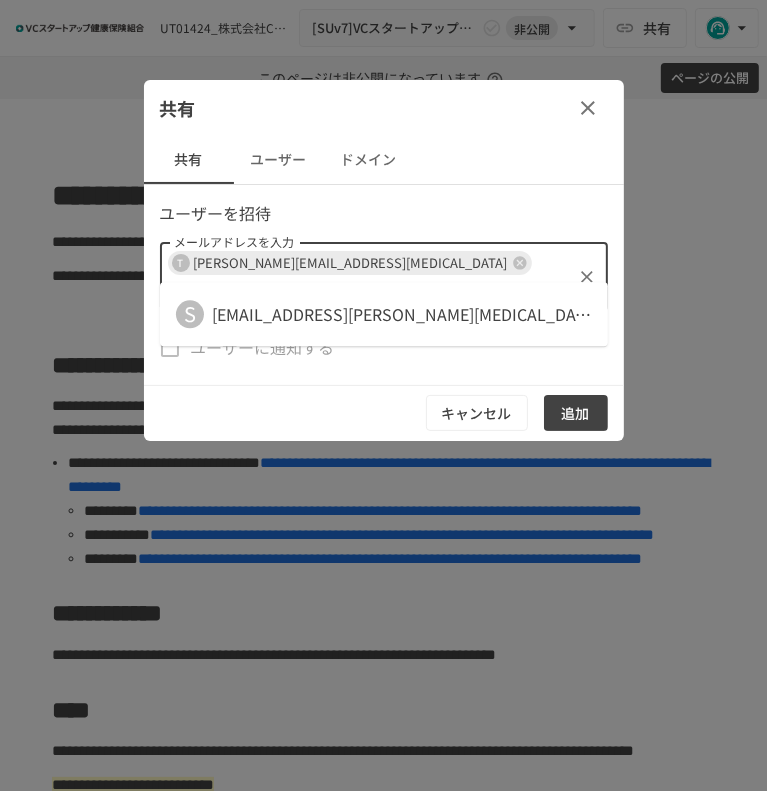 click on "S shizuka.takafuji@capex.ai" at bounding box center (384, 314) 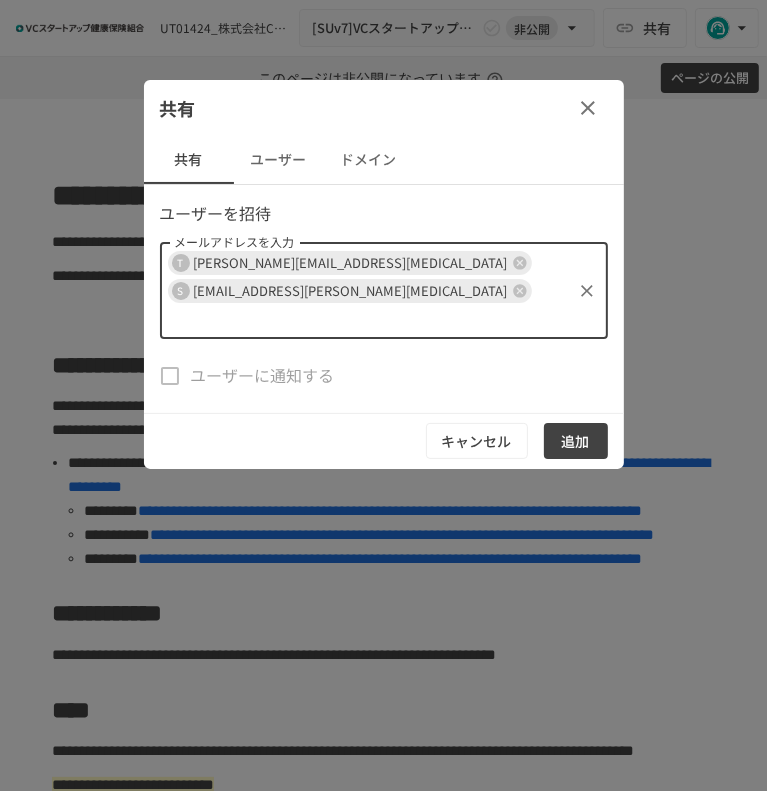 paste on "**********" 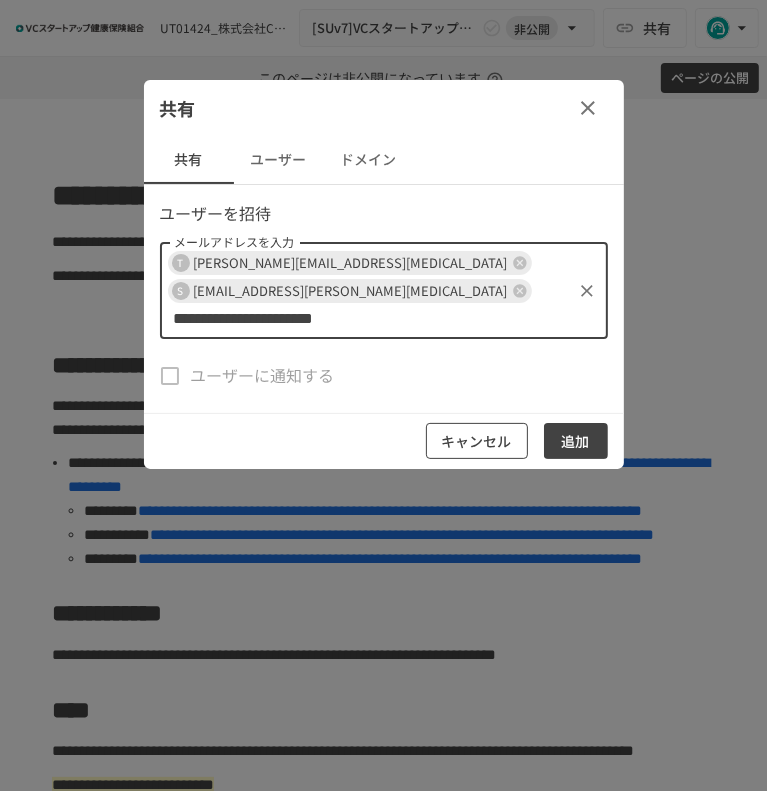 scroll, scrollTop: 0, scrollLeft: 28, axis: horizontal 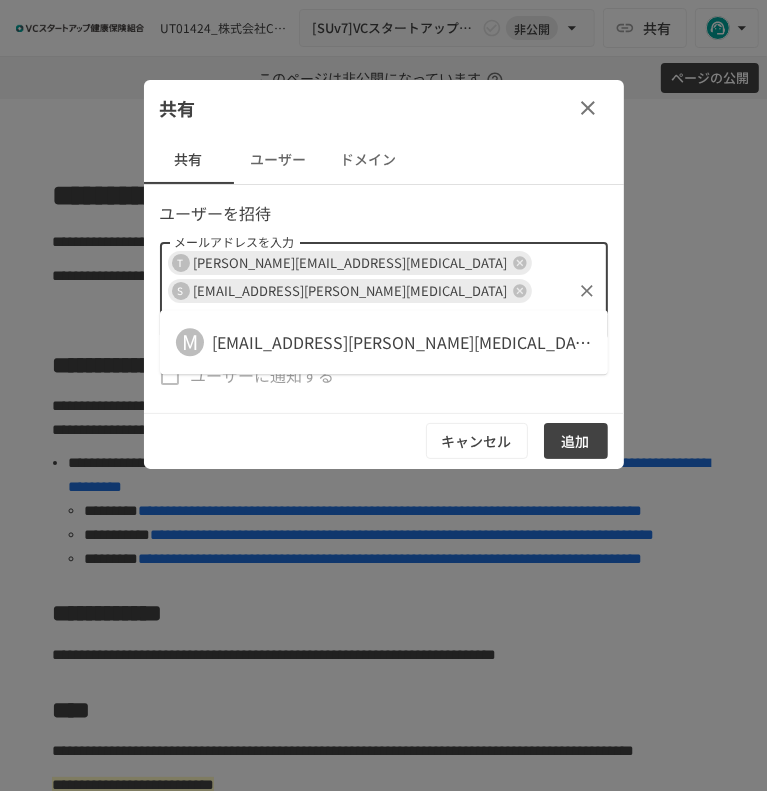 click on "M myongson.hwang@capex.ai" at bounding box center (384, 342) 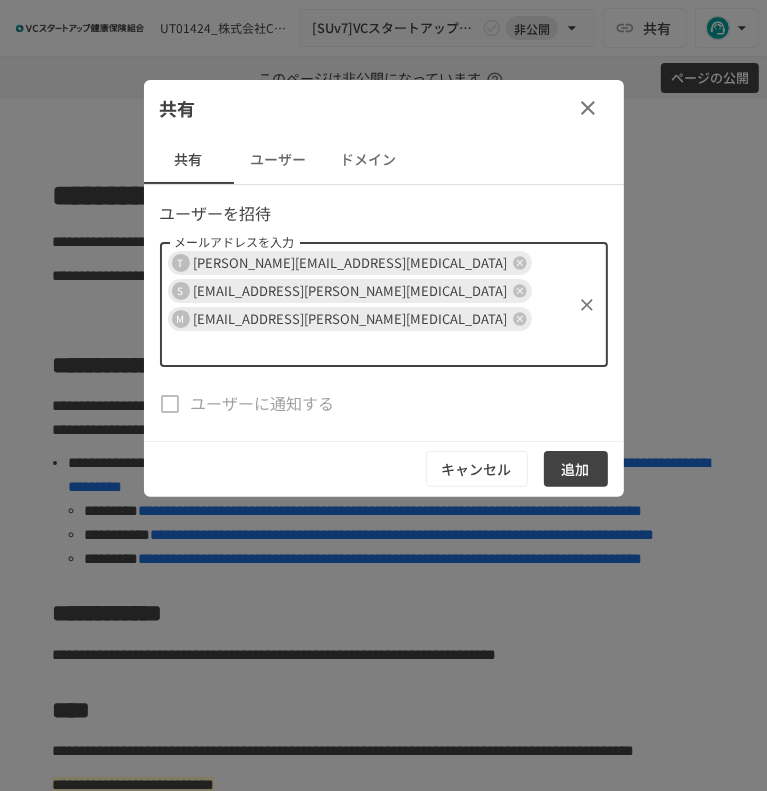 click on "追加" at bounding box center [576, 469] 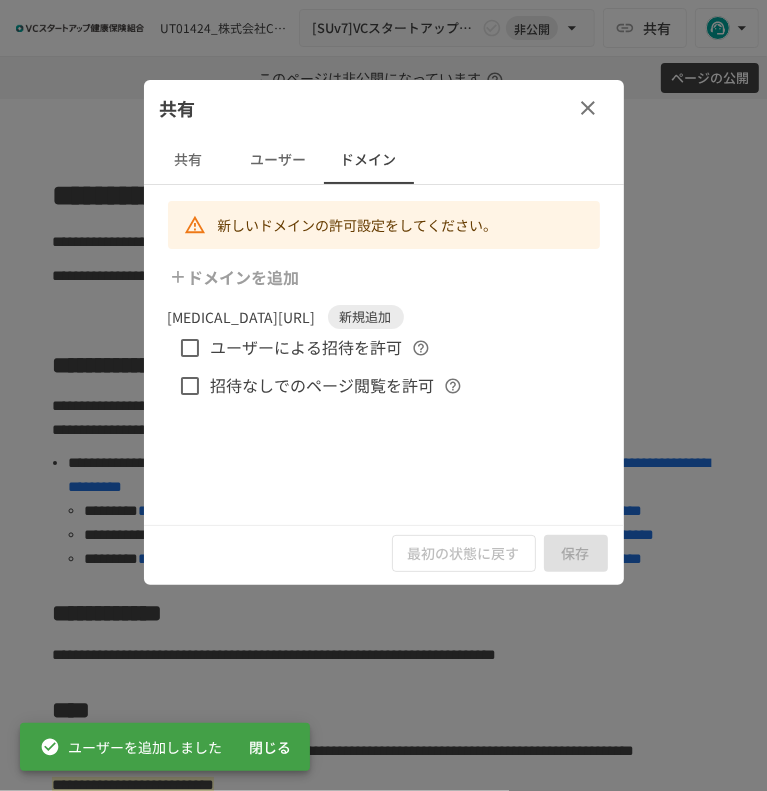 click on "ユーザーによる招待を許可" at bounding box center (307, 348) 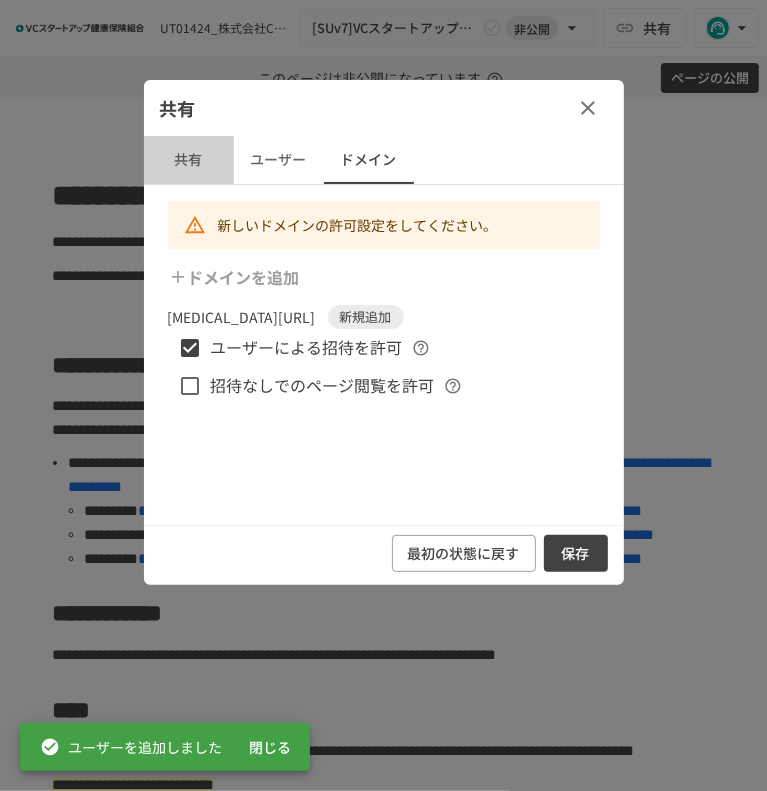 click on "共有" at bounding box center (189, 160) 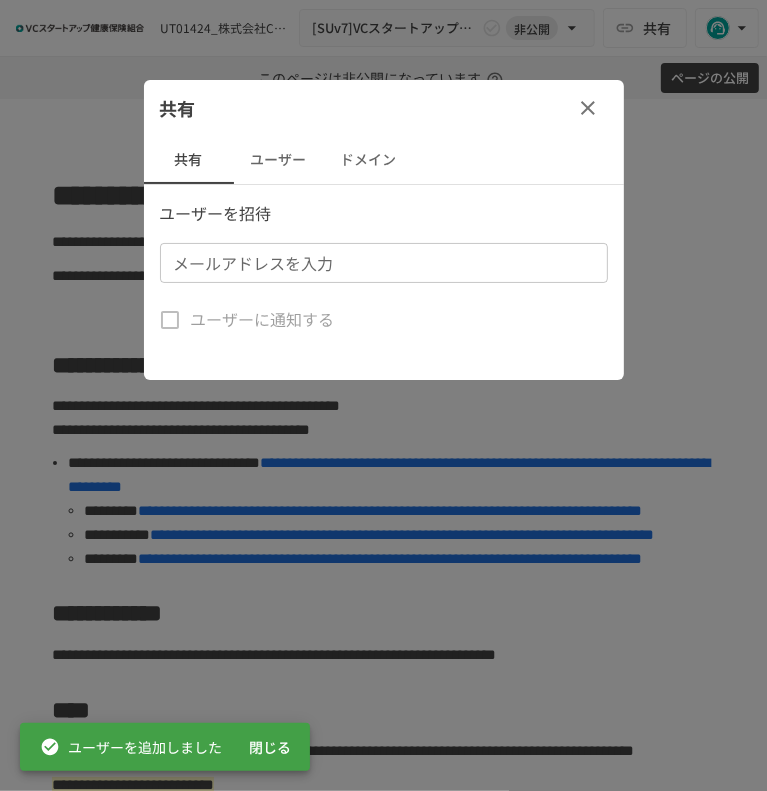 click on "ドメイン" at bounding box center (369, 160) 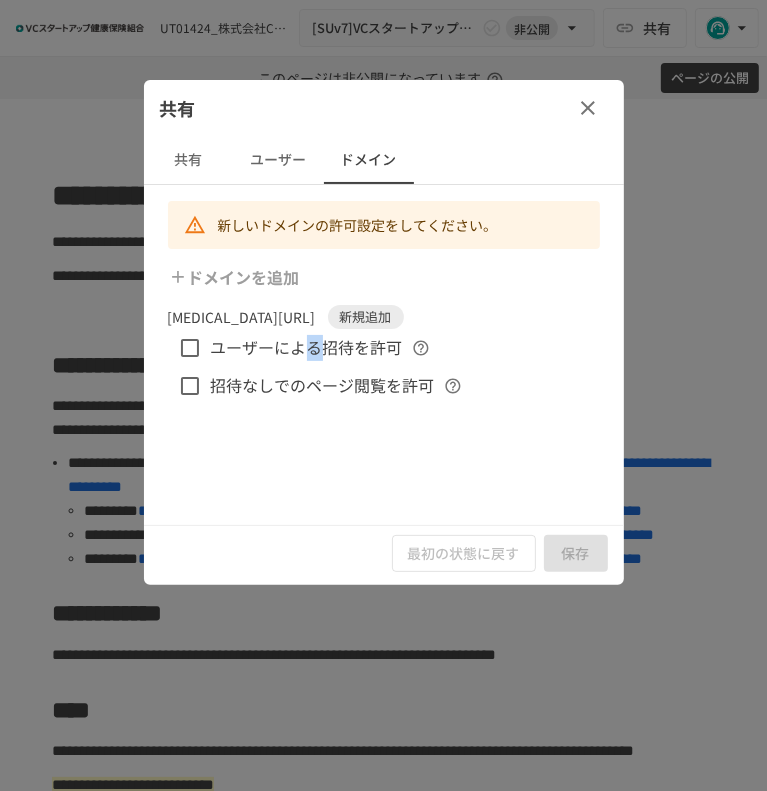 click on "ユーザーによる招待を許可" at bounding box center [307, 348] 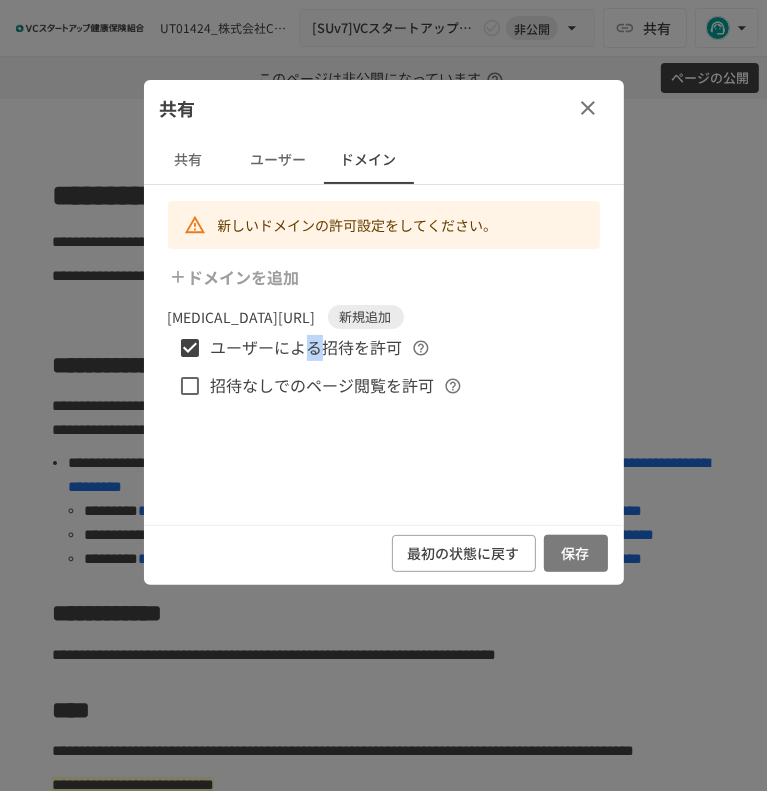 click on "保存" at bounding box center (576, 553) 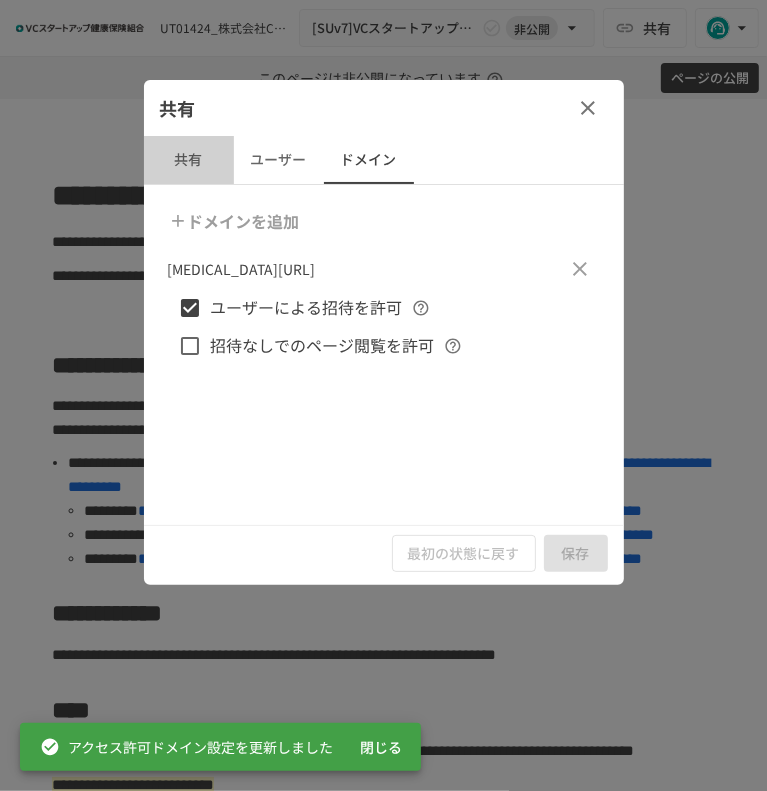 click on "共有" at bounding box center [189, 160] 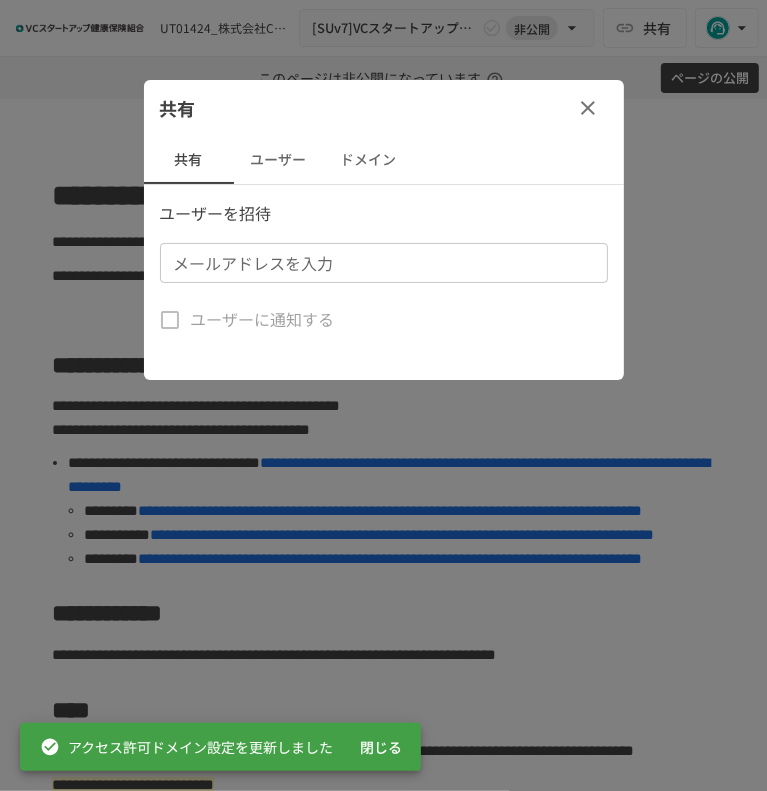 click on "ユーザー" at bounding box center (279, 160) 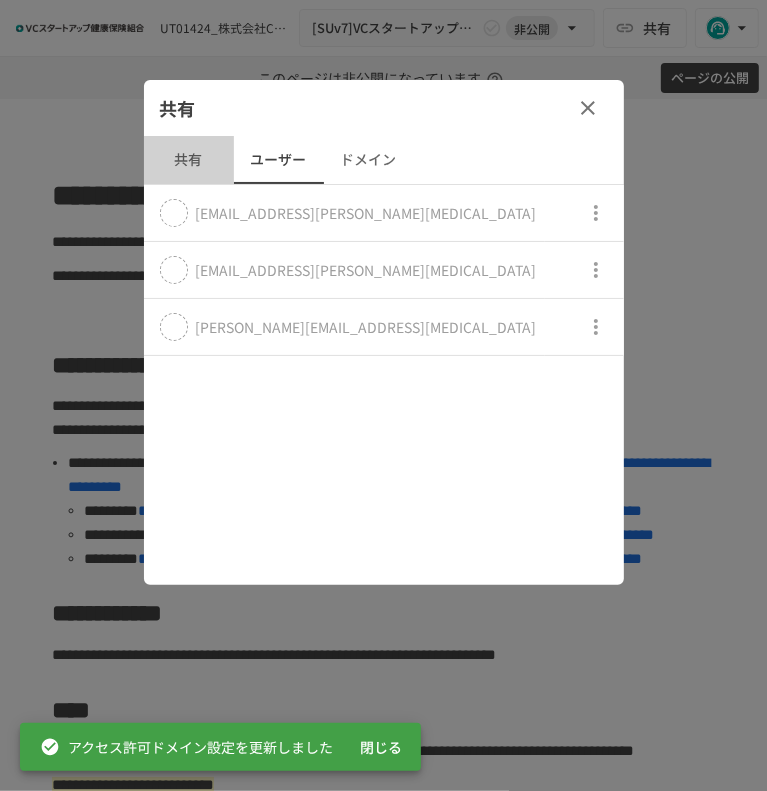 click on "共有" at bounding box center [189, 160] 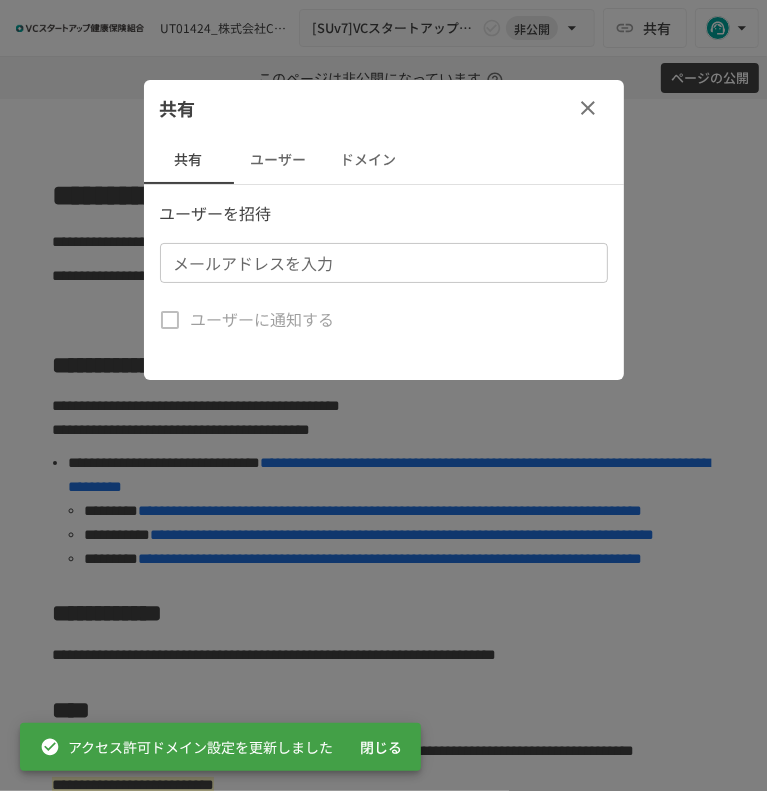 click on "ユーザー" at bounding box center [279, 160] 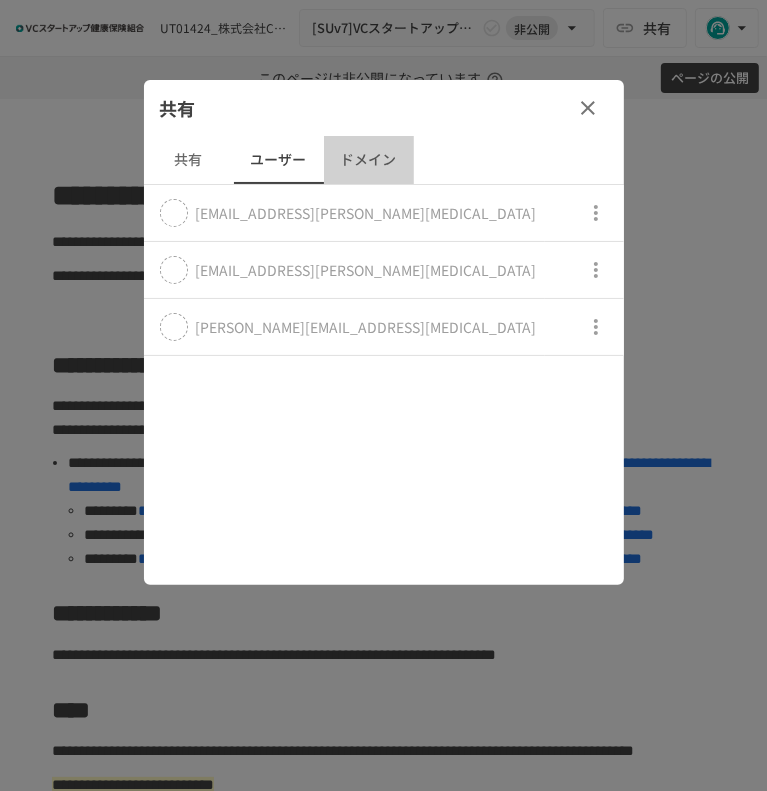 click on "ドメイン" at bounding box center [369, 160] 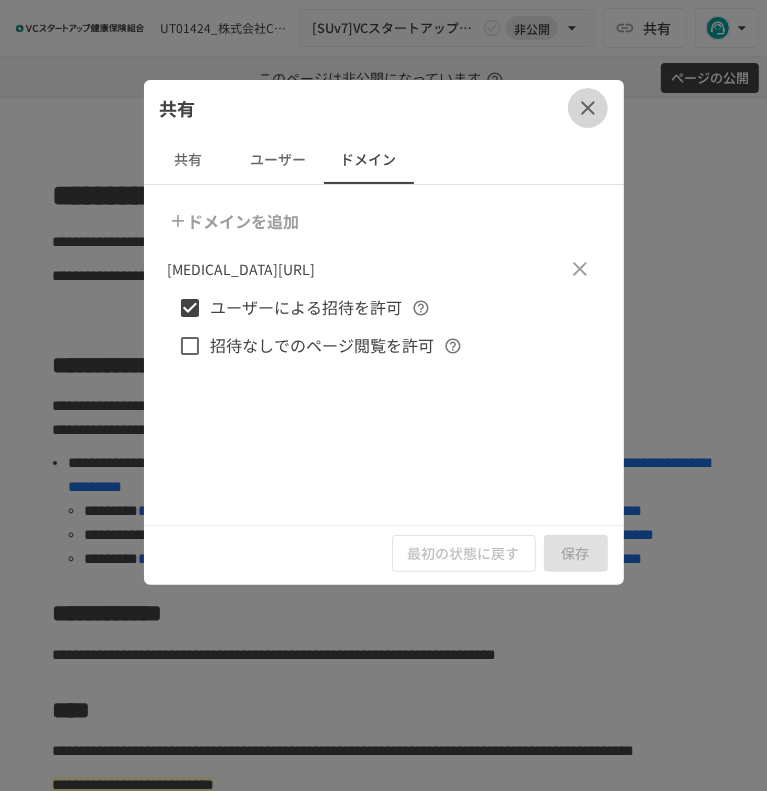 click 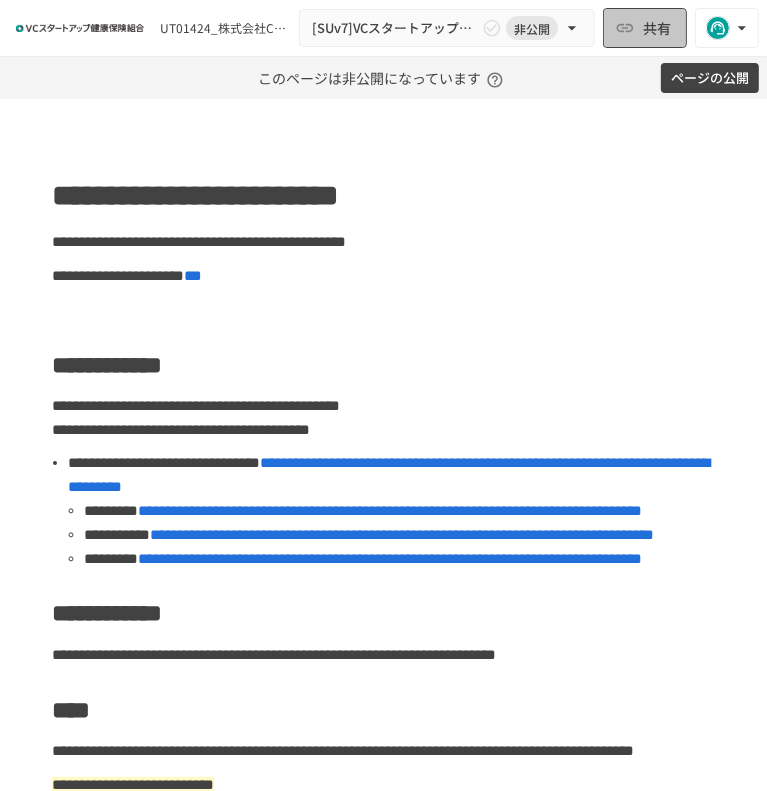 click on "共有" at bounding box center [645, 28] 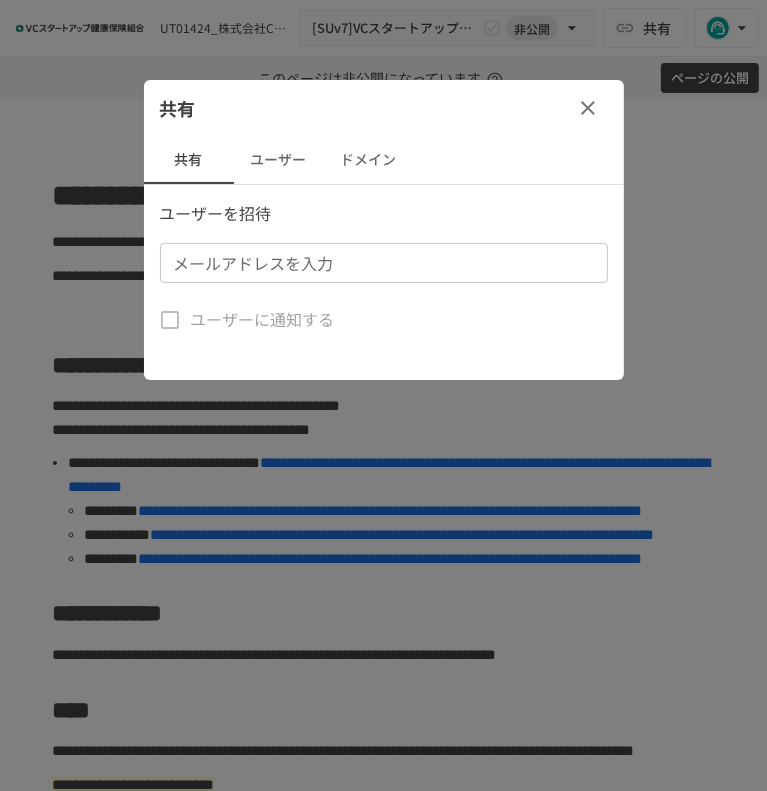click on "ユーザー" at bounding box center [279, 160] 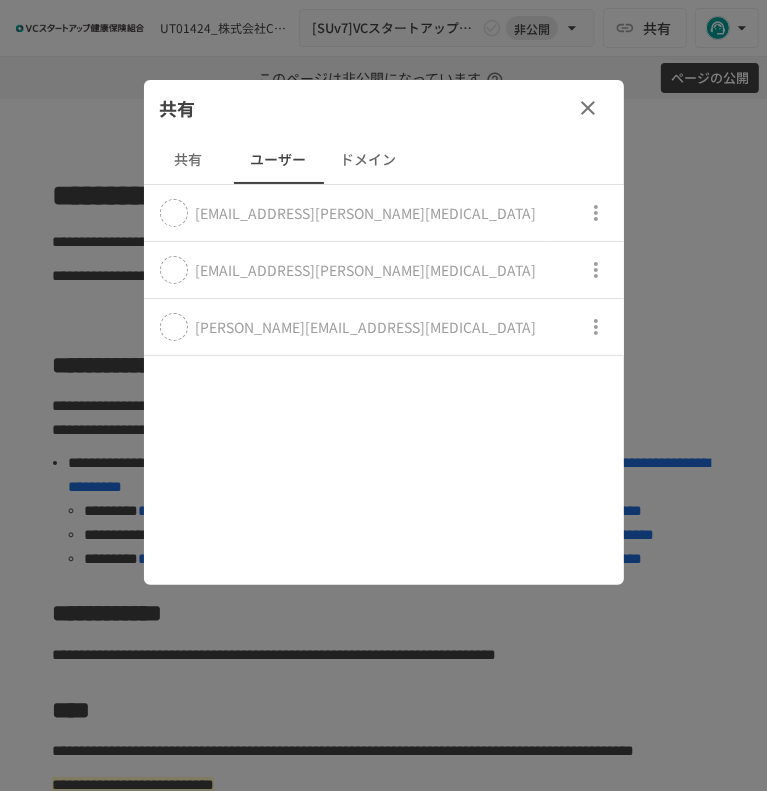 click on "ドメイン" at bounding box center [369, 160] 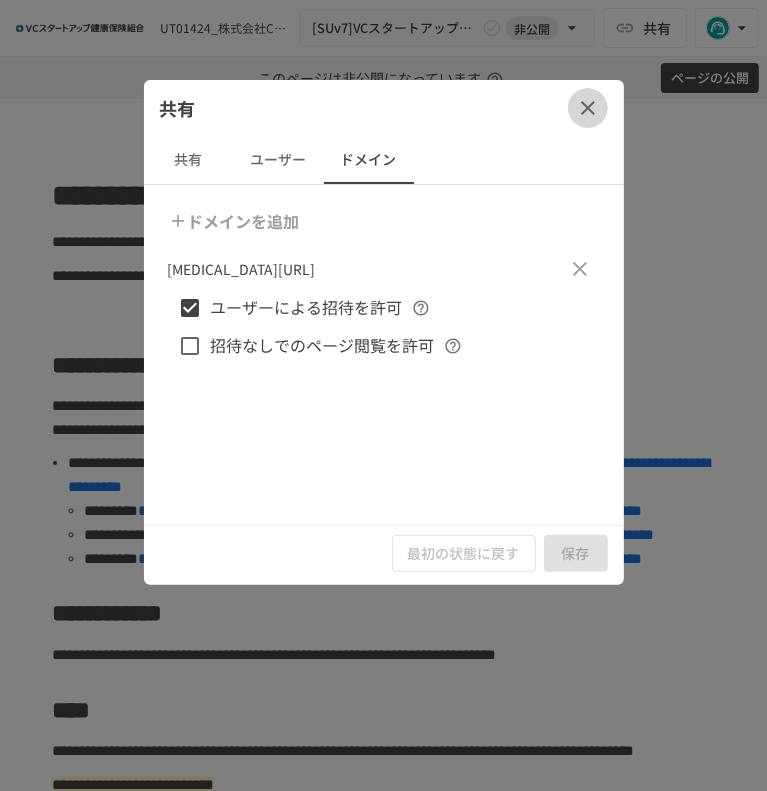 click 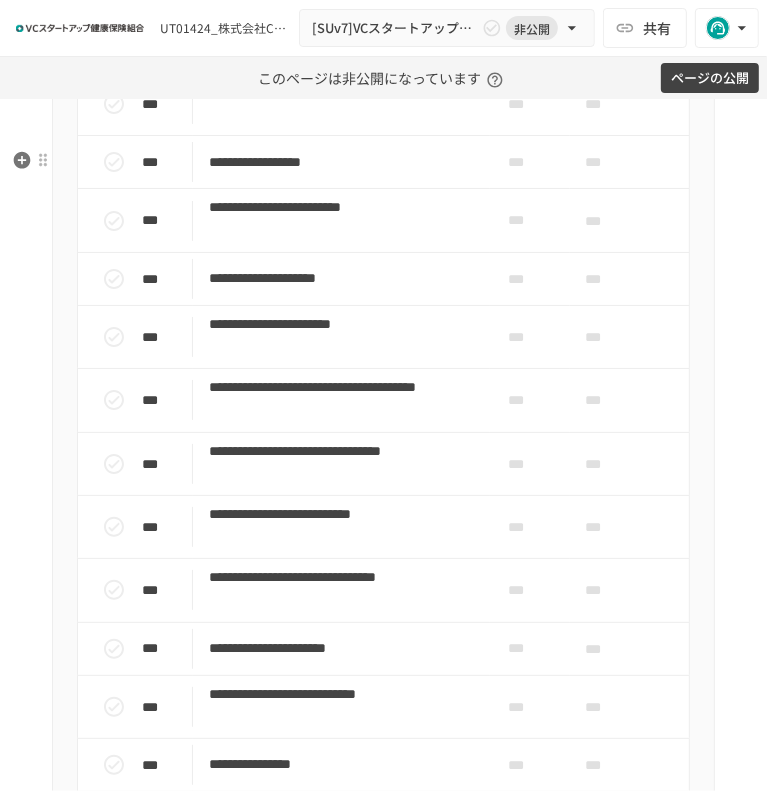 scroll, scrollTop: 1000, scrollLeft: 0, axis: vertical 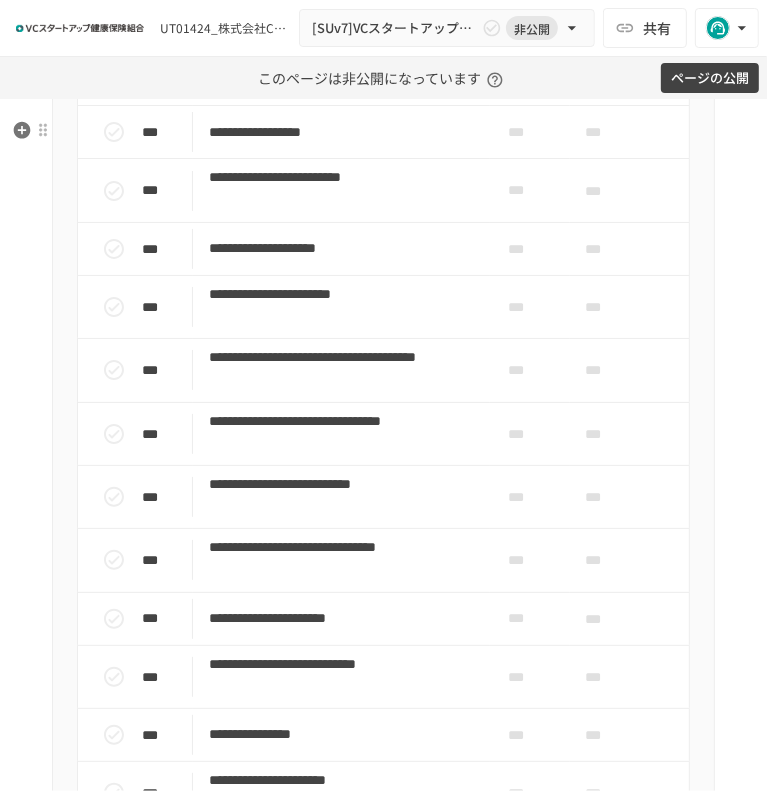 click on "***" at bounding box center [522, -106] 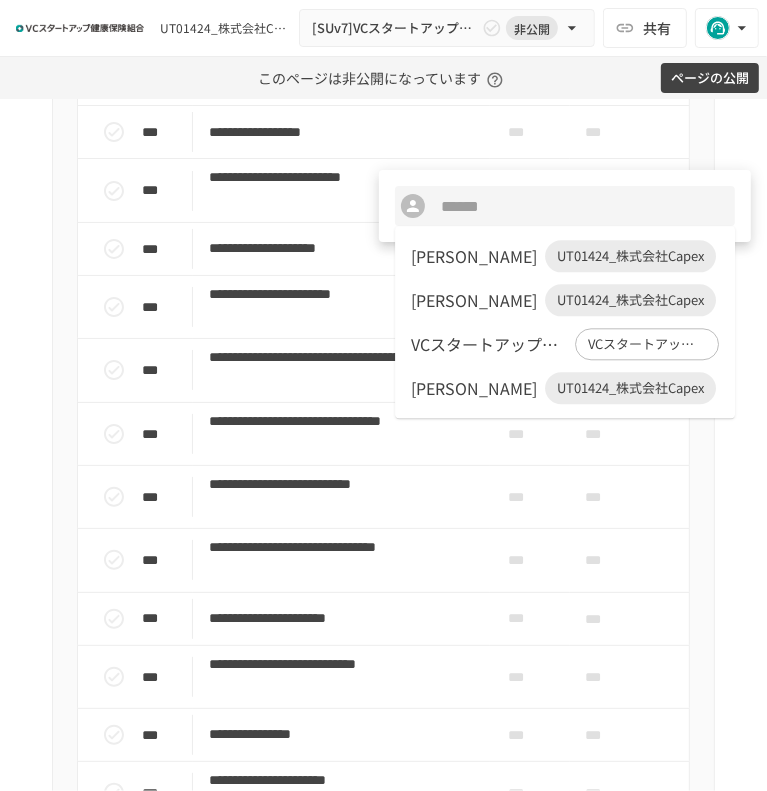 click on "UT01424_株式会社Capex" at bounding box center (630, 257) 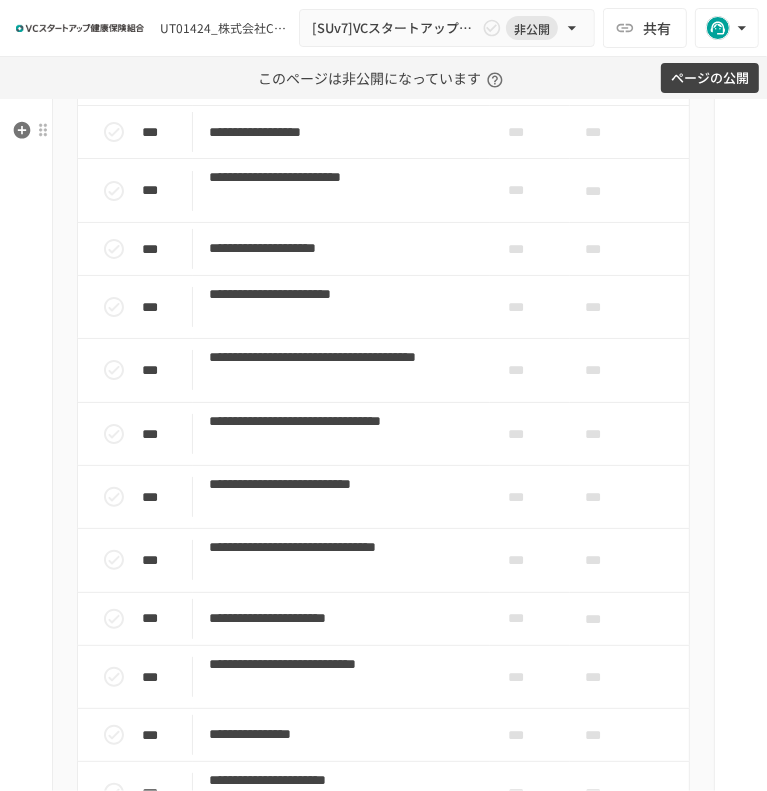 click on "***" at bounding box center [530, -43] 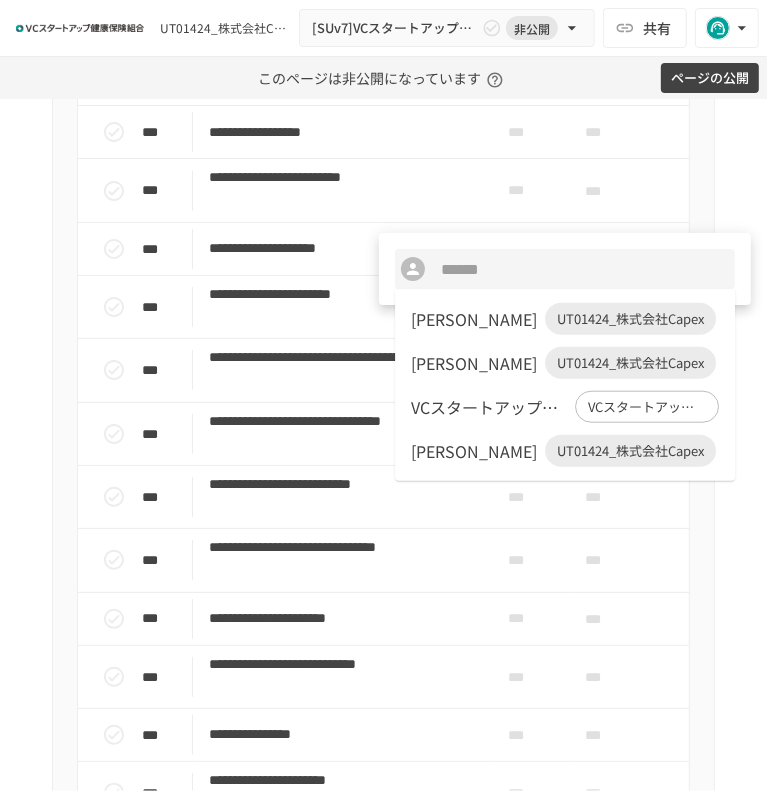 click on "UT01424_株式会社Capex" at bounding box center [630, 319] 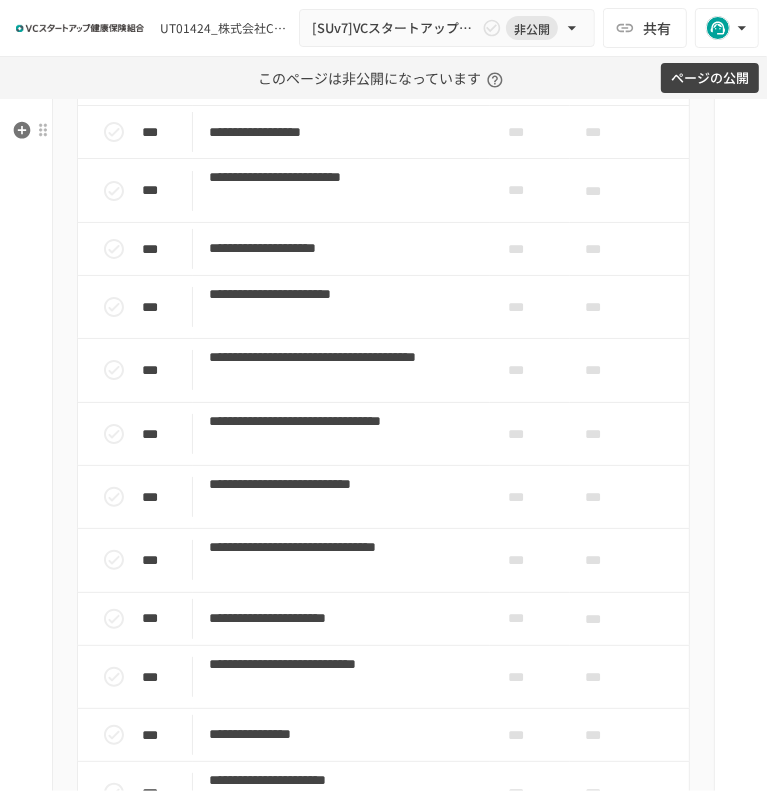 click on "***" at bounding box center [522, 16] 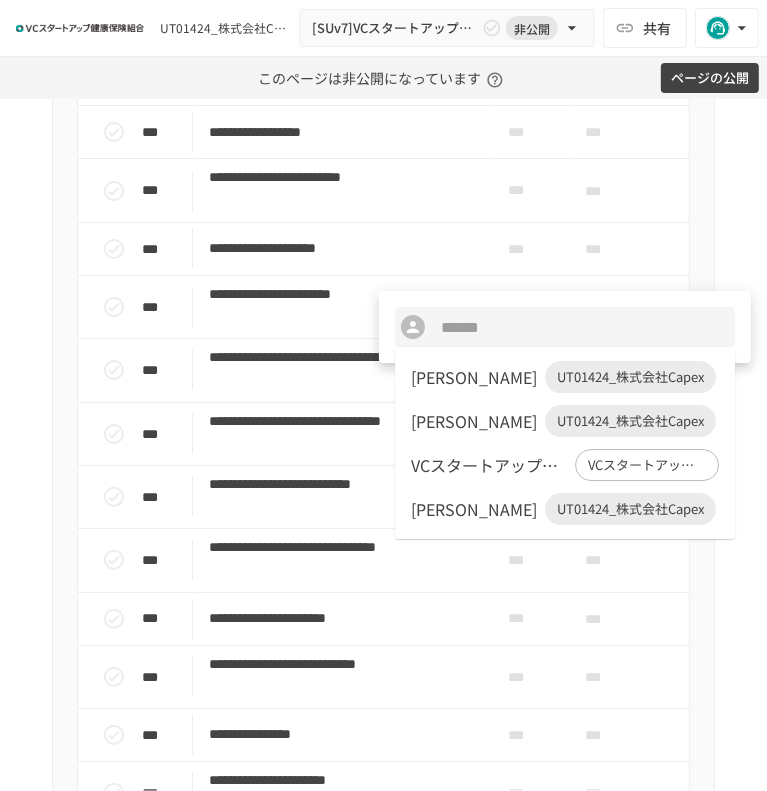 click on "UT01424_株式会社Capex" at bounding box center [630, 377] 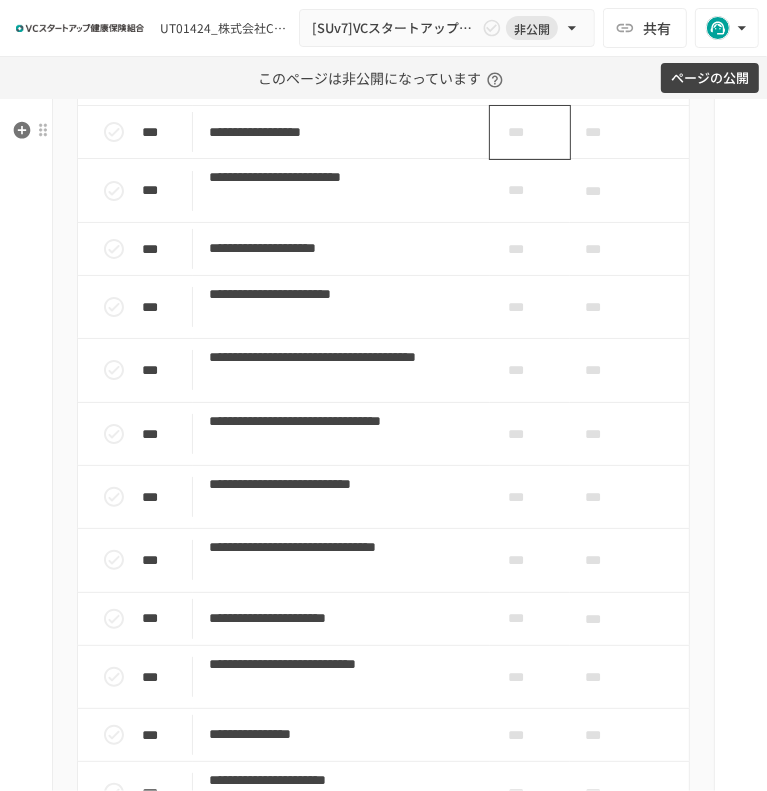 click on "***" at bounding box center (522, 132) 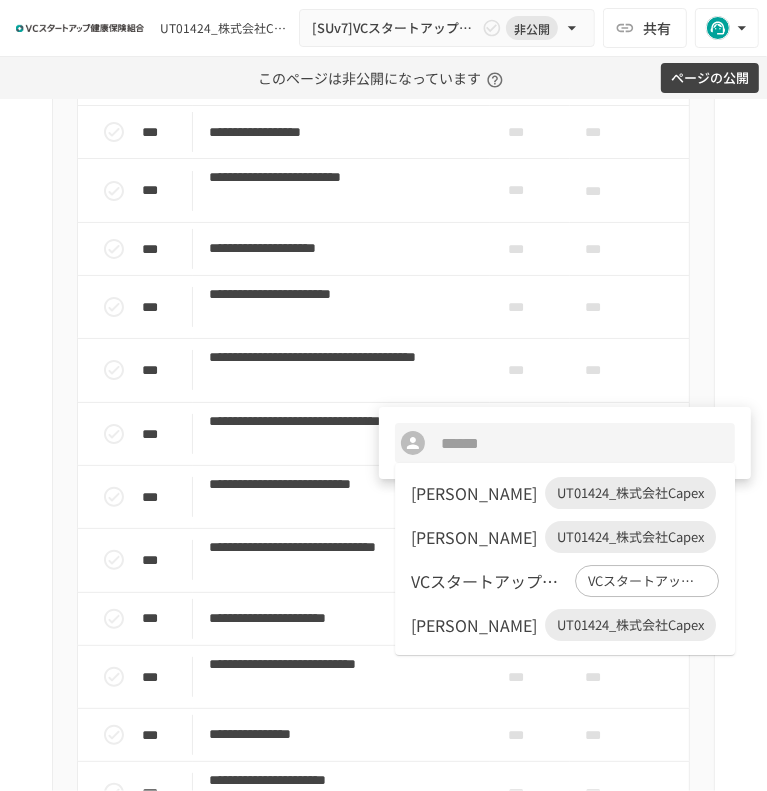 click on "UT01424_株式会社Capex" at bounding box center [630, 493] 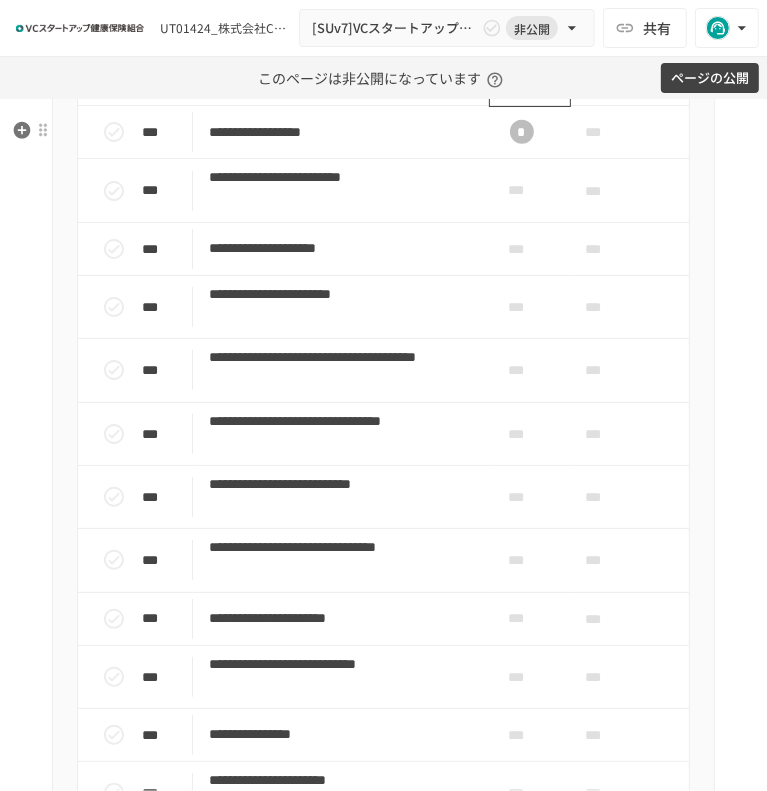 click on "***" at bounding box center [522, 74] 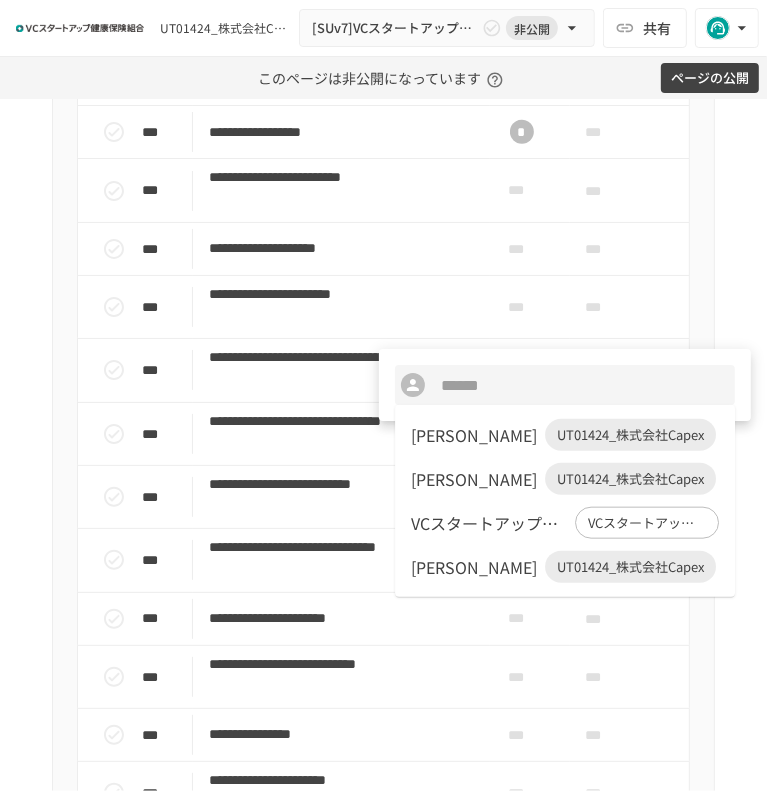 click on "UT01424_株式会社Capex" at bounding box center [630, 435] 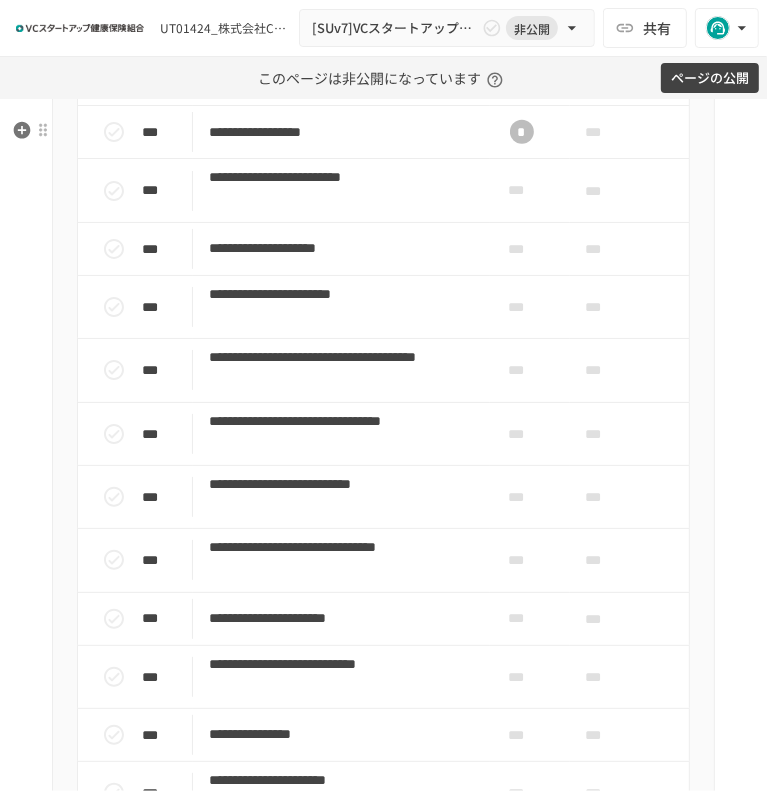 scroll, scrollTop: 1166, scrollLeft: 0, axis: vertical 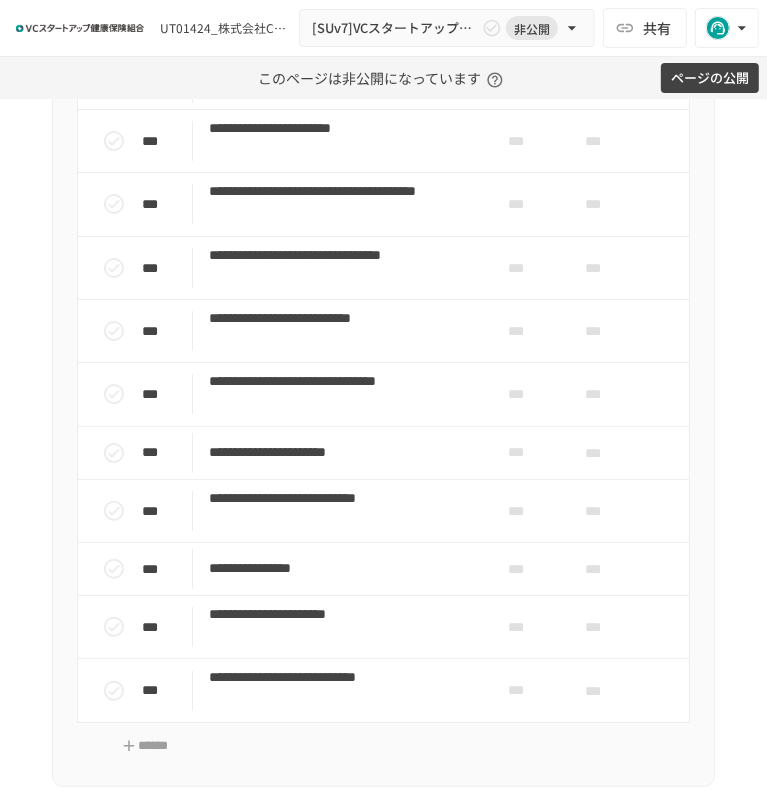 click on "***" at bounding box center [522, 24] 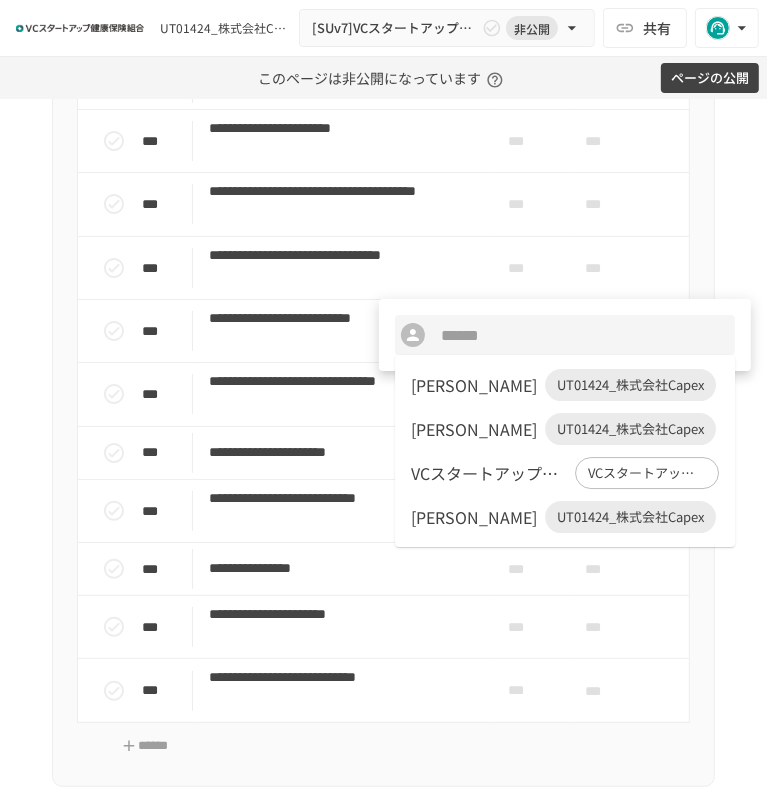 click on "栗山　貴志 UT01424_株式会社Capex" at bounding box center (565, 385) 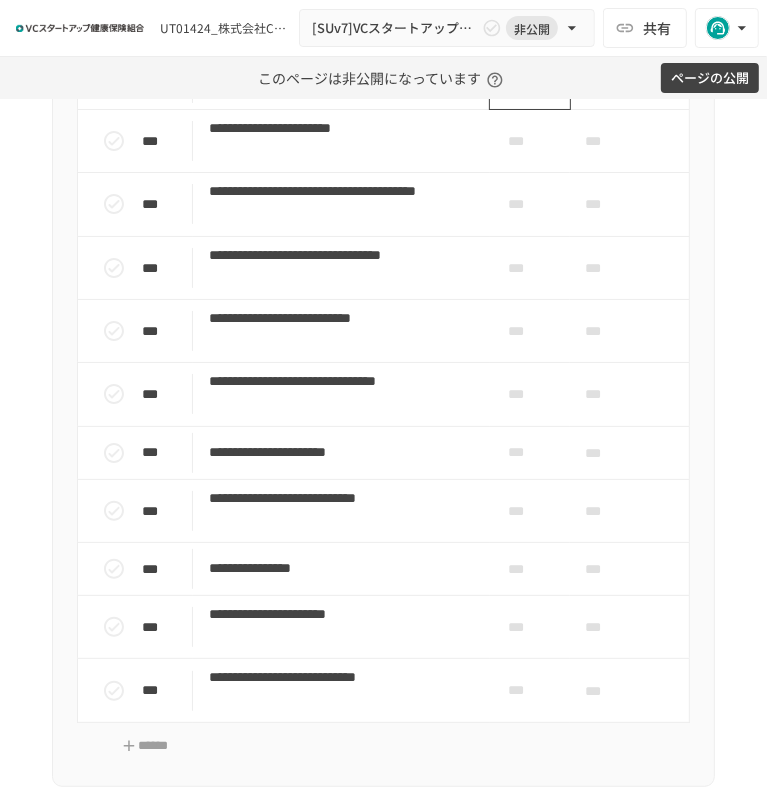 click on "***" at bounding box center (522, 83) 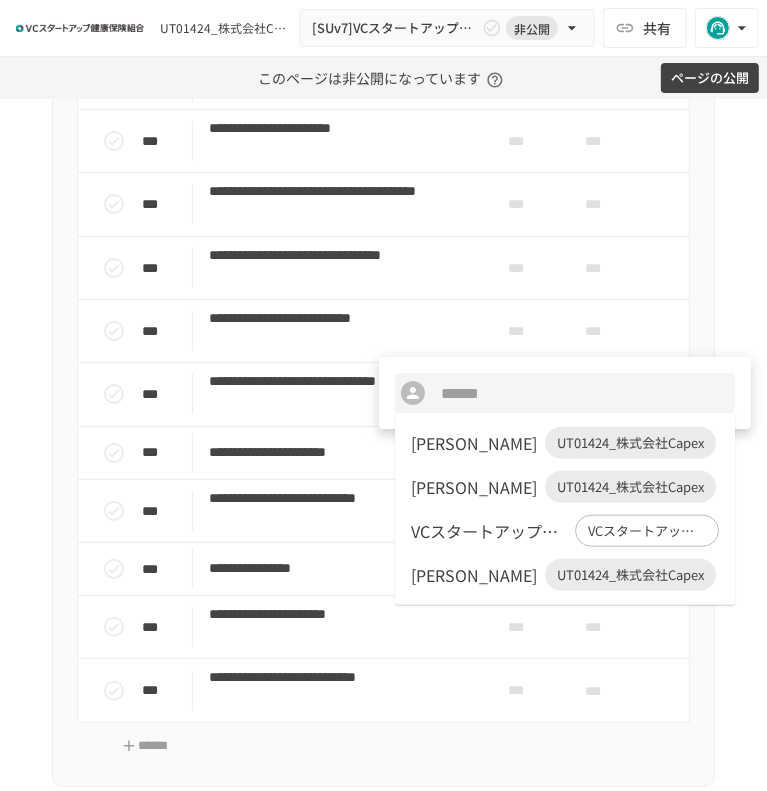 click on "UT01424_株式会社Capex" at bounding box center [630, 443] 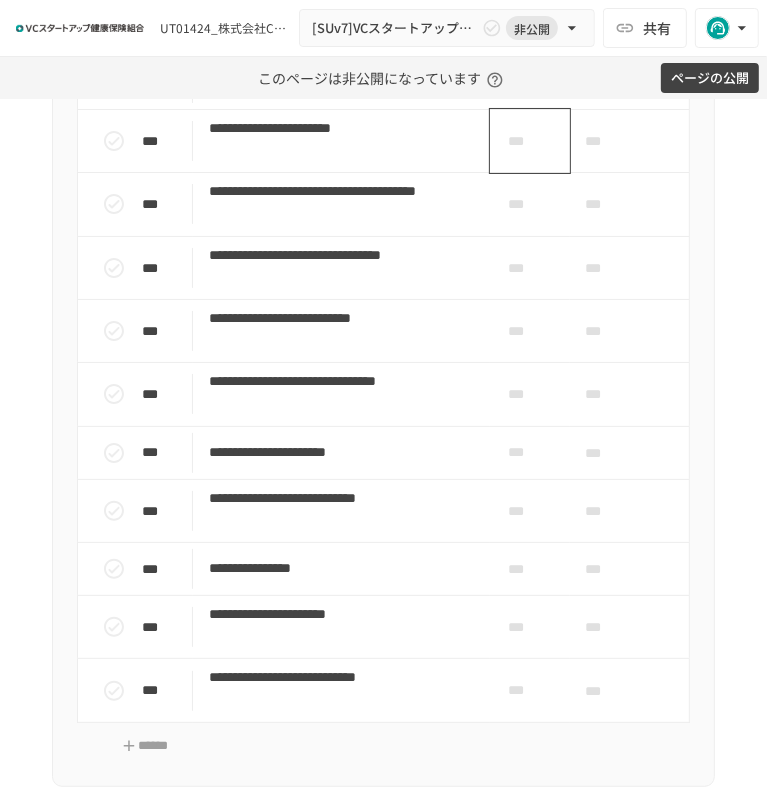 click on "***" at bounding box center [522, 141] 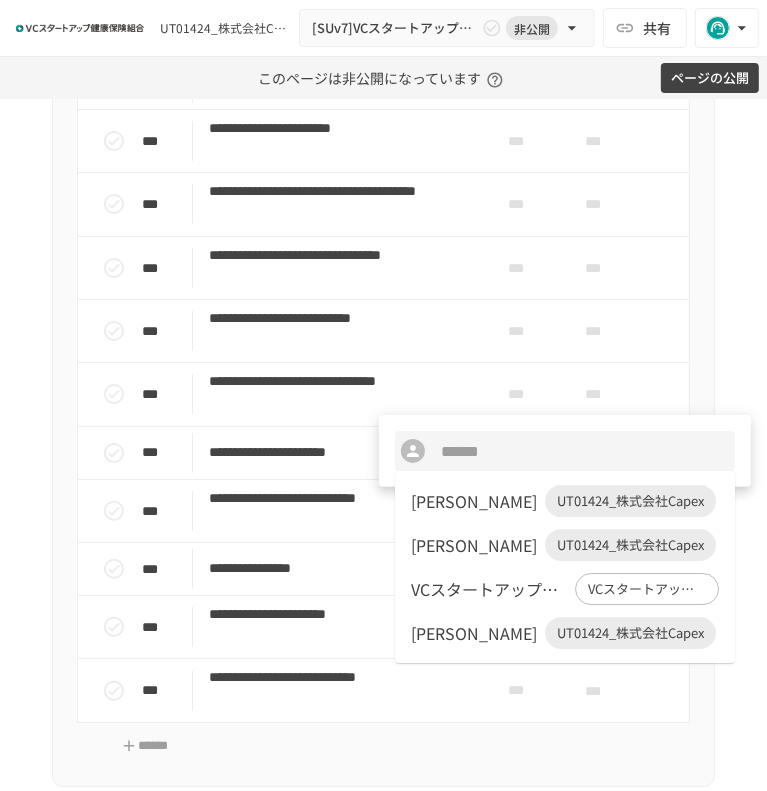 click on "UT01424_株式会社Capex" at bounding box center [630, 501] 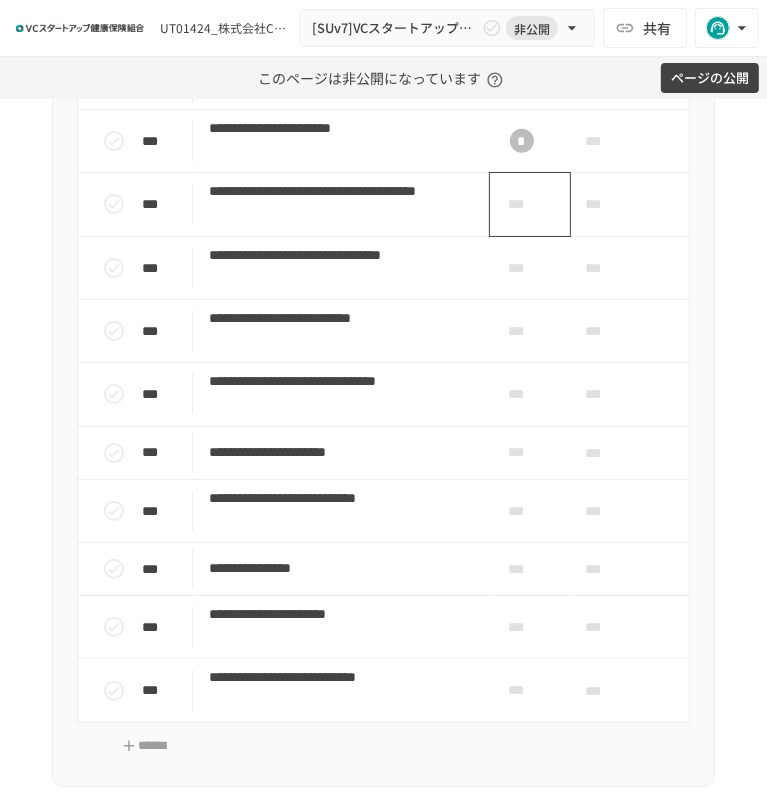 click on "***" at bounding box center [522, 204] 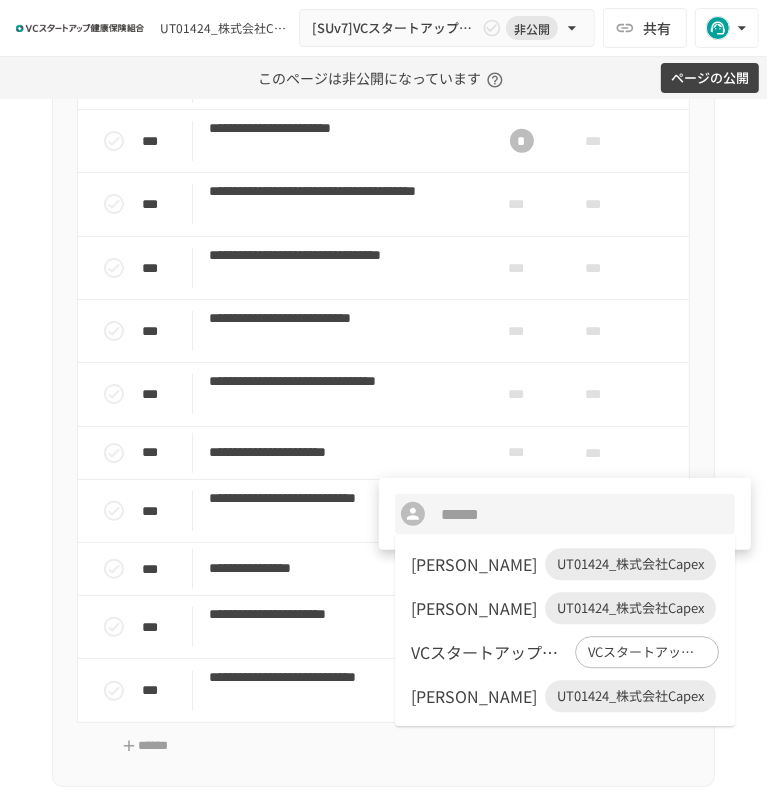click on "UT01424_株式会社Capex" at bounding box center [630, 565] 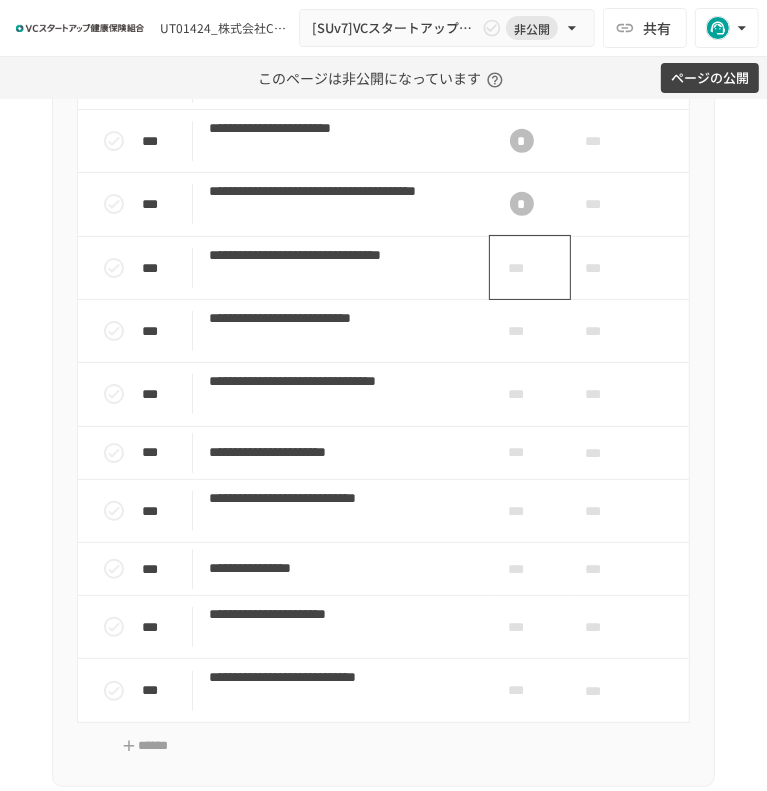 click on "***" at bounding box center [530, 267] 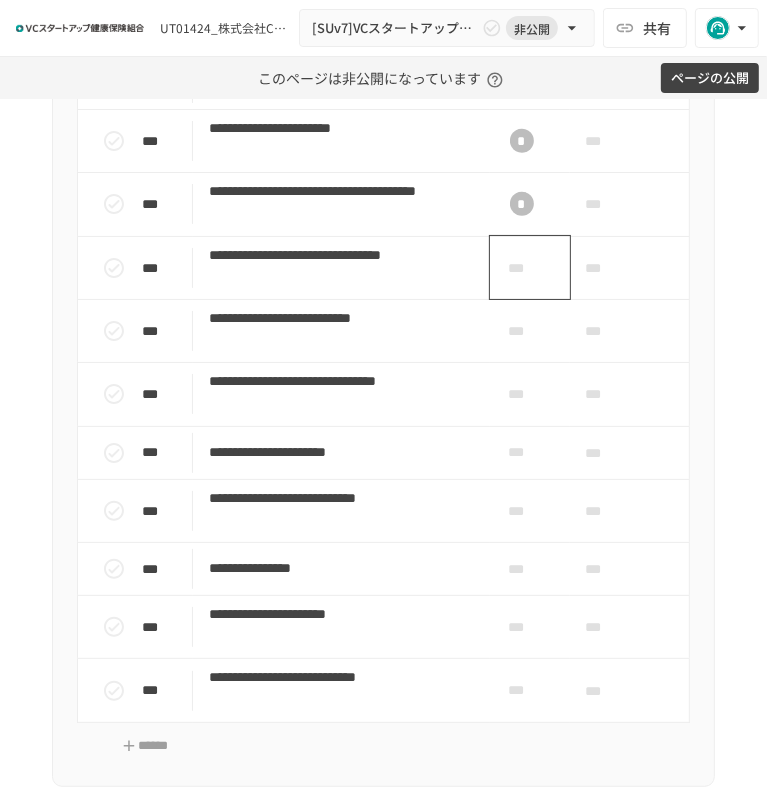 click on "***" at bounding box center (522, 268) 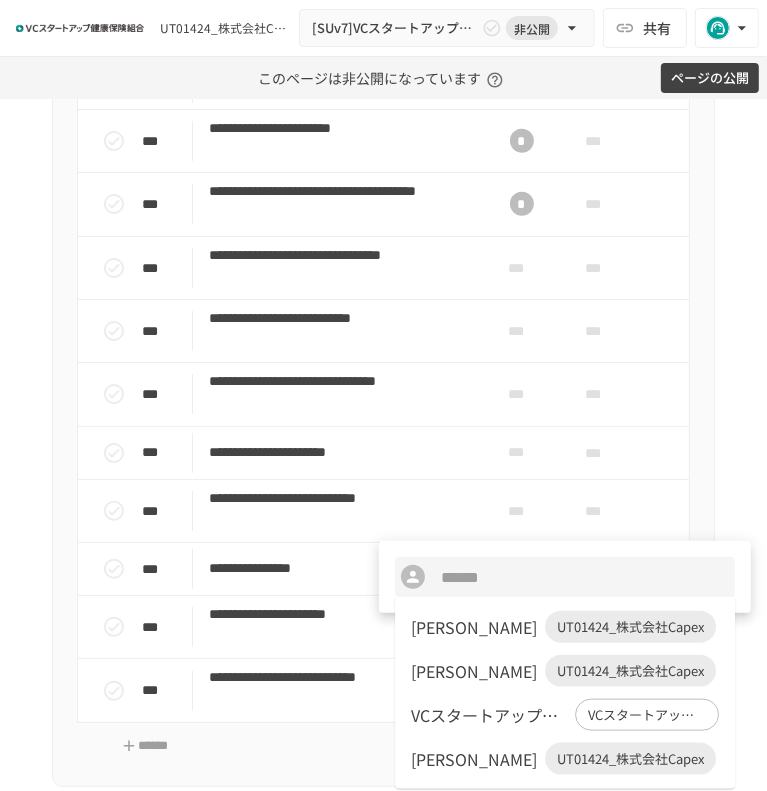 click on "栗山　貴志 UT01424_株式会社Capex" at bounding box center (565, 627) 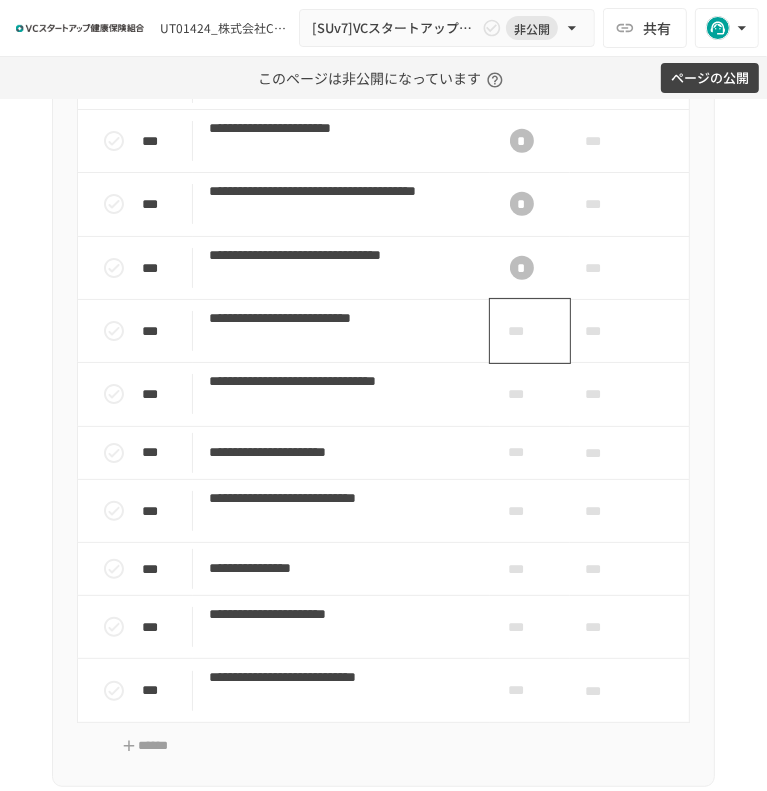 click on "***" at bounding box center (522, 331) 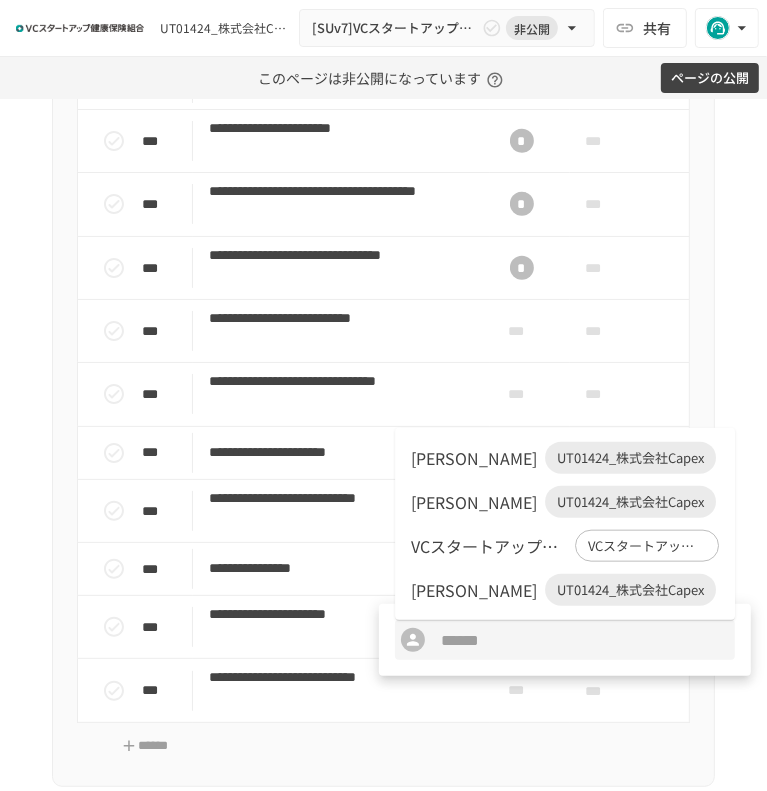 click on "栗山　貴志" at bounding box center [474, 458] 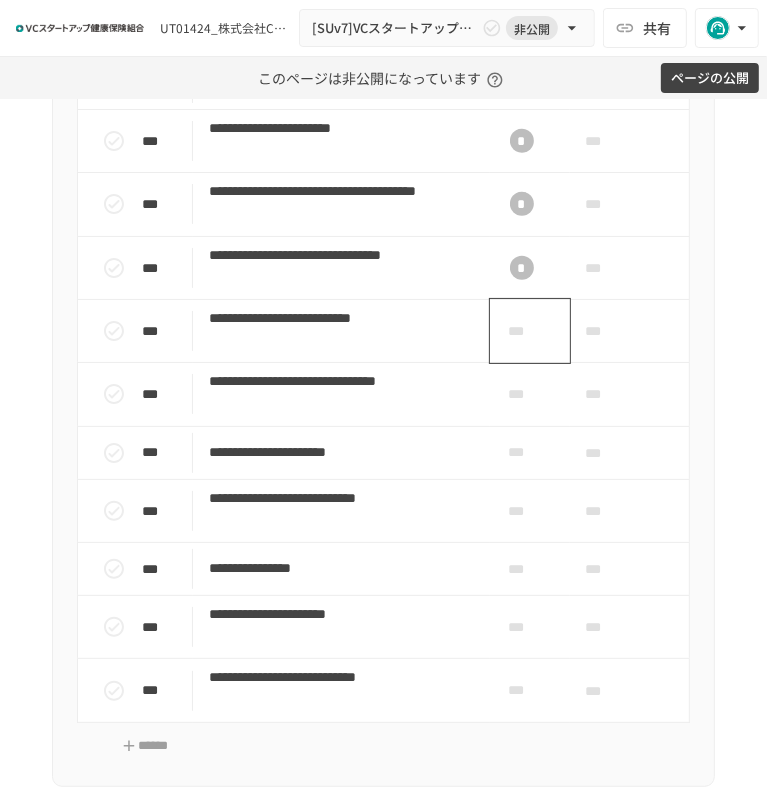 click on "***" at bounding box center (522, 331) 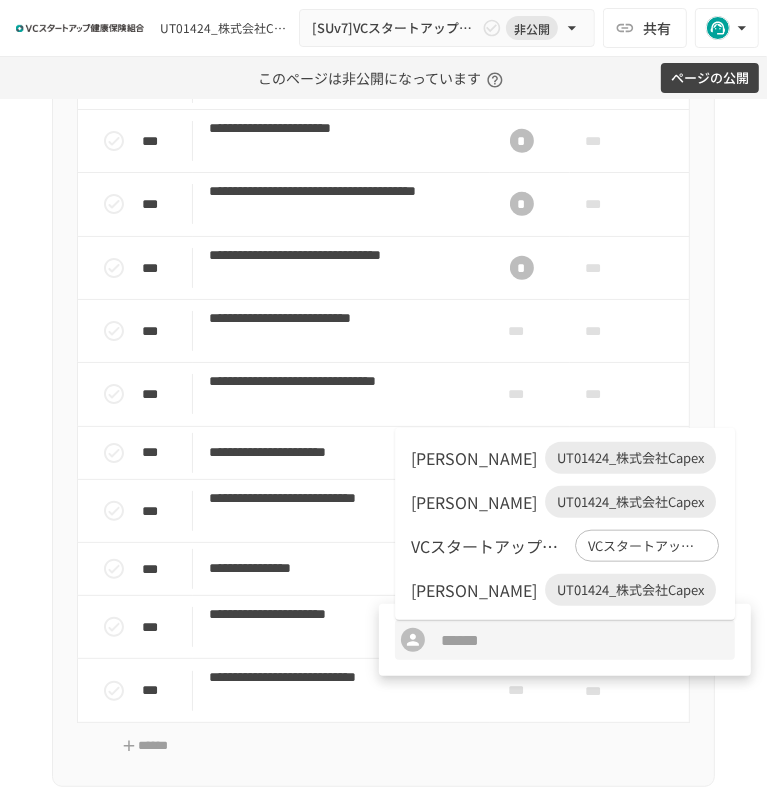 click on "栗山　貴志 UT01424_株式会社Capex" at bounding box center (565, 458) 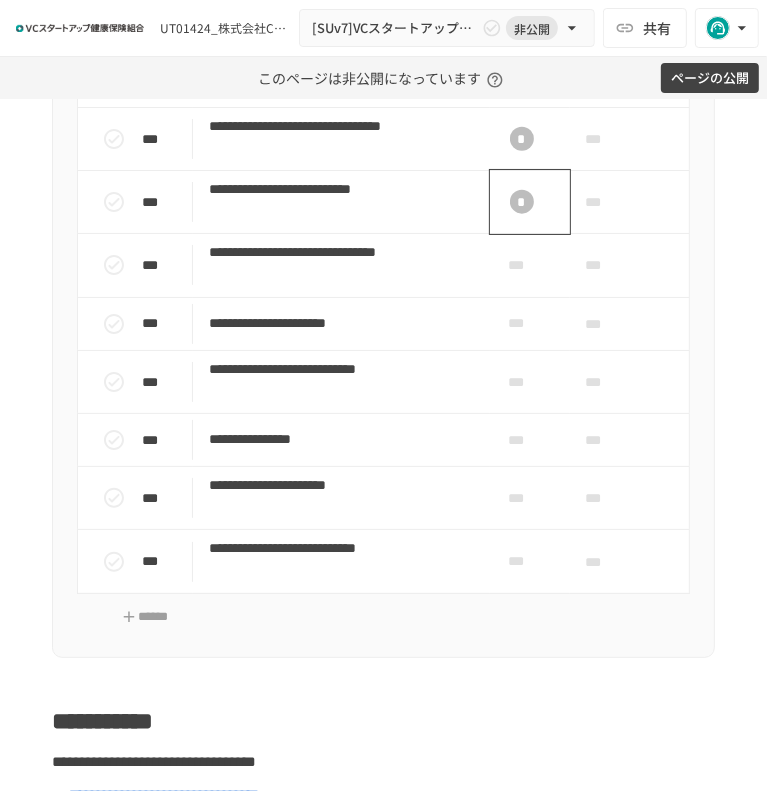 scroll, scrollTop: 1333, scrollLeft: 0, axis: vertical 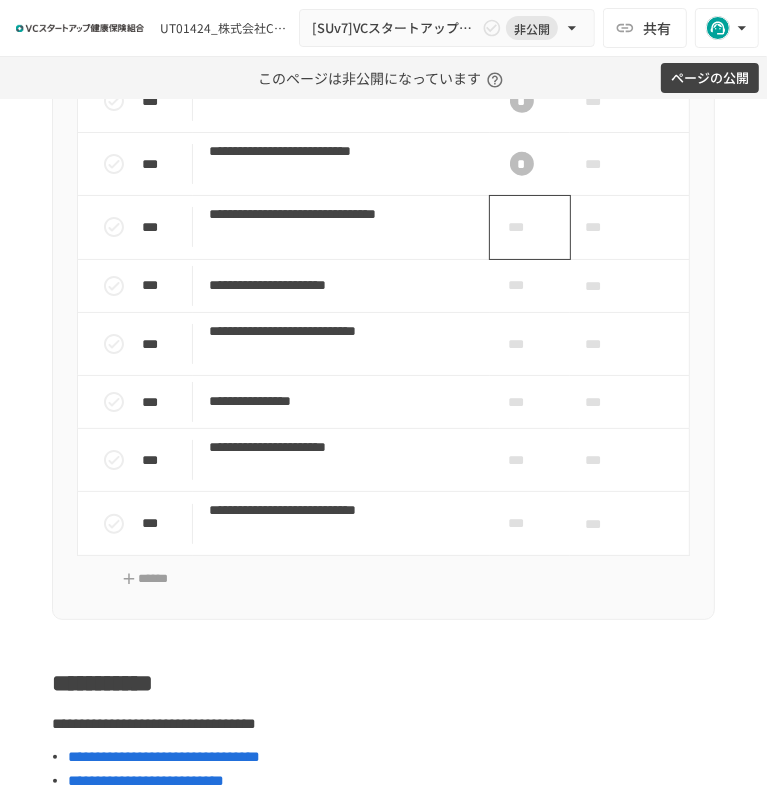 click on "***" at bounding box center (522, 227) 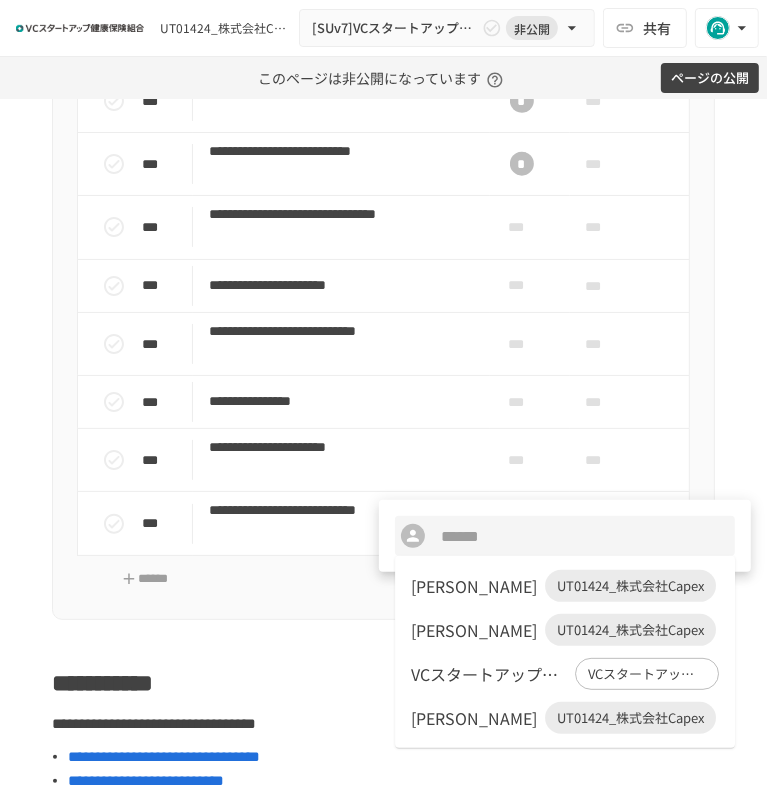 click on "栗山　貴志" at bounding box center (474, 586) 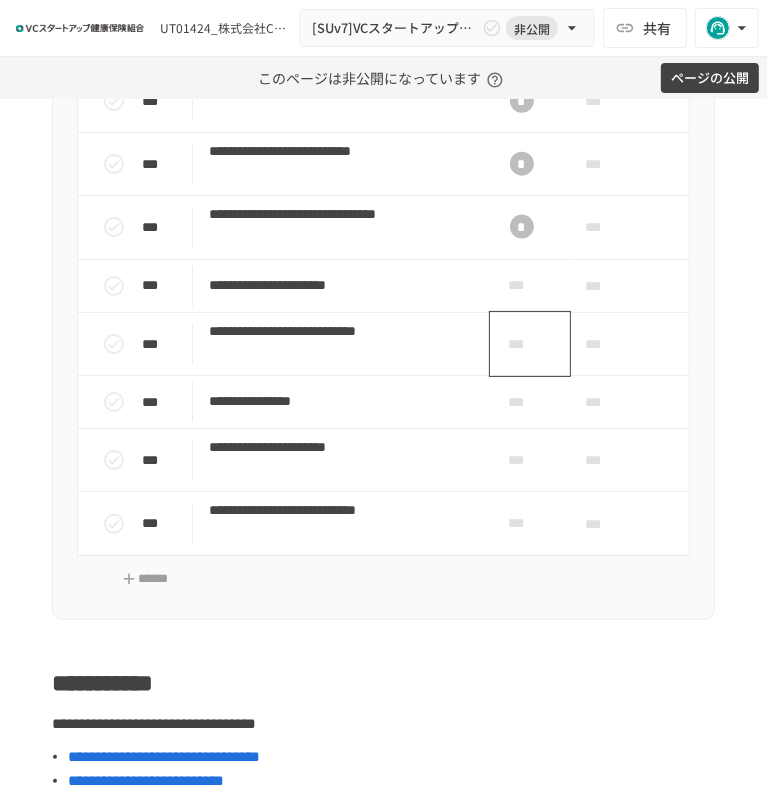 scroll, scrollTop: 1500, scrollLeft: 0, axis: vertical 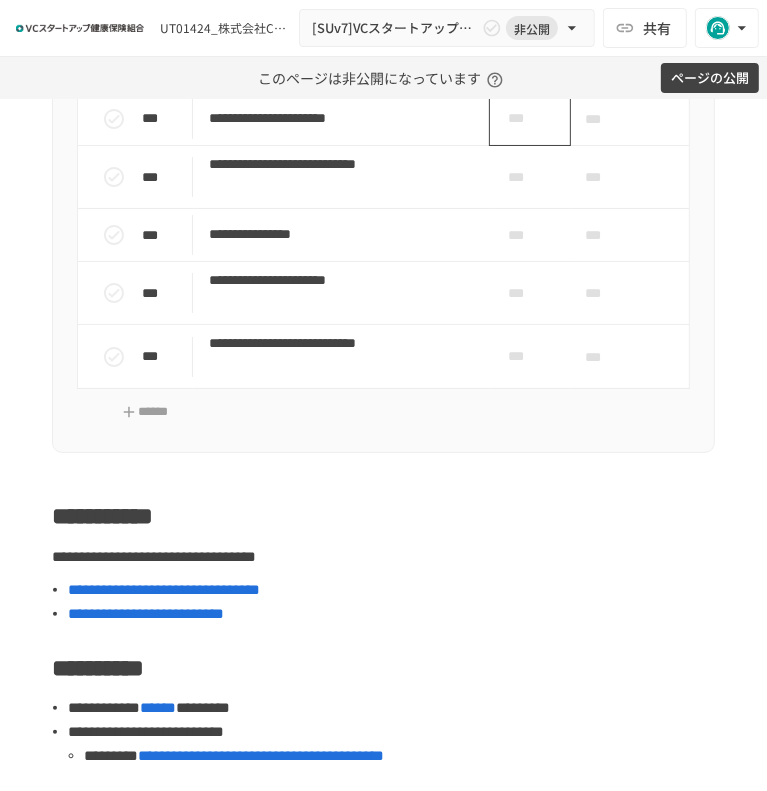 click on "***" at bounding box center (522, 118) 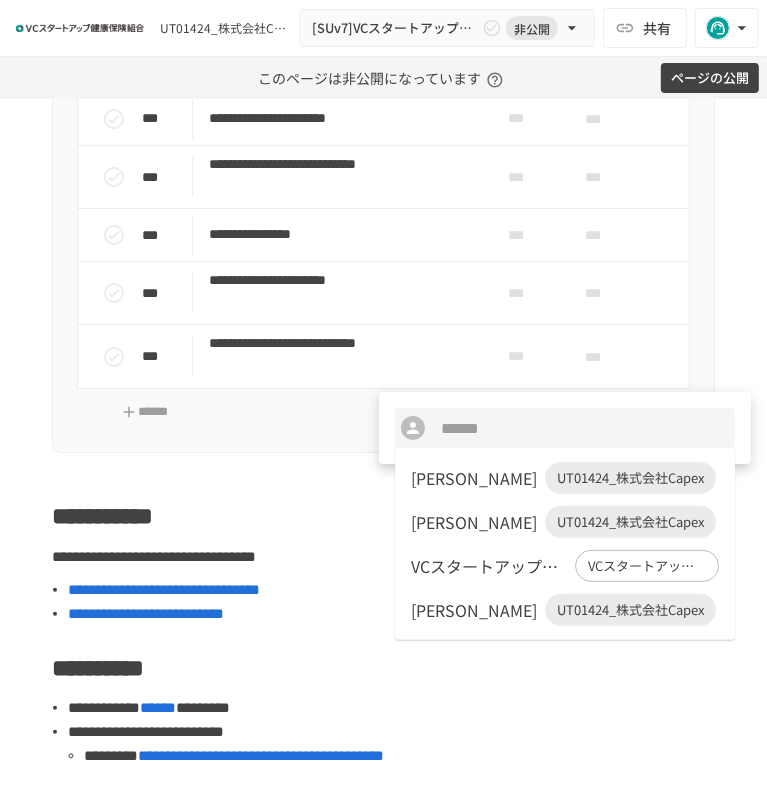 click on "UT01424_株式会社Capex" at bounding box center (630, 478) 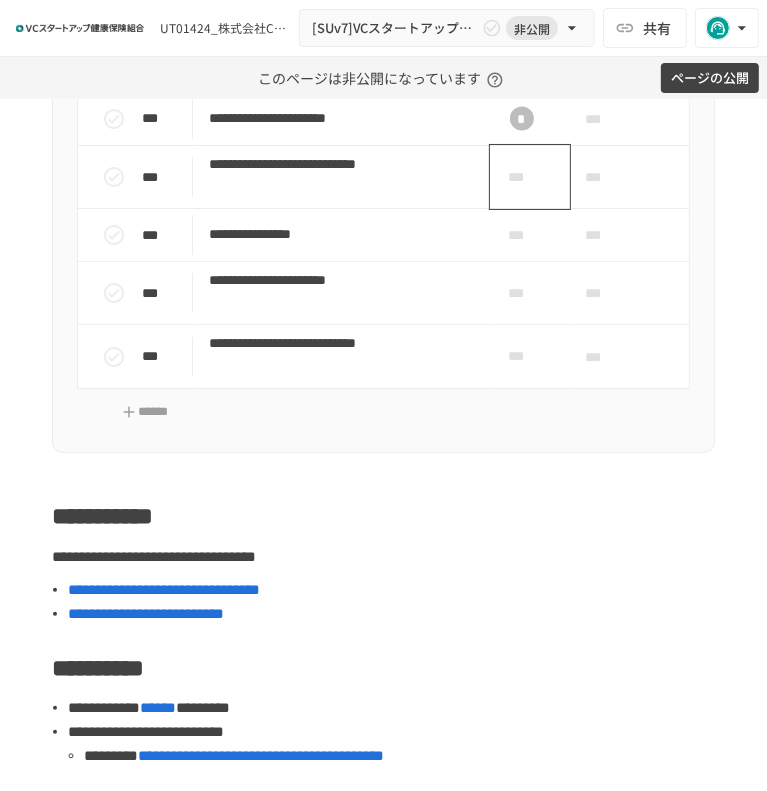 click on "***" at bounding box center (522, 177) 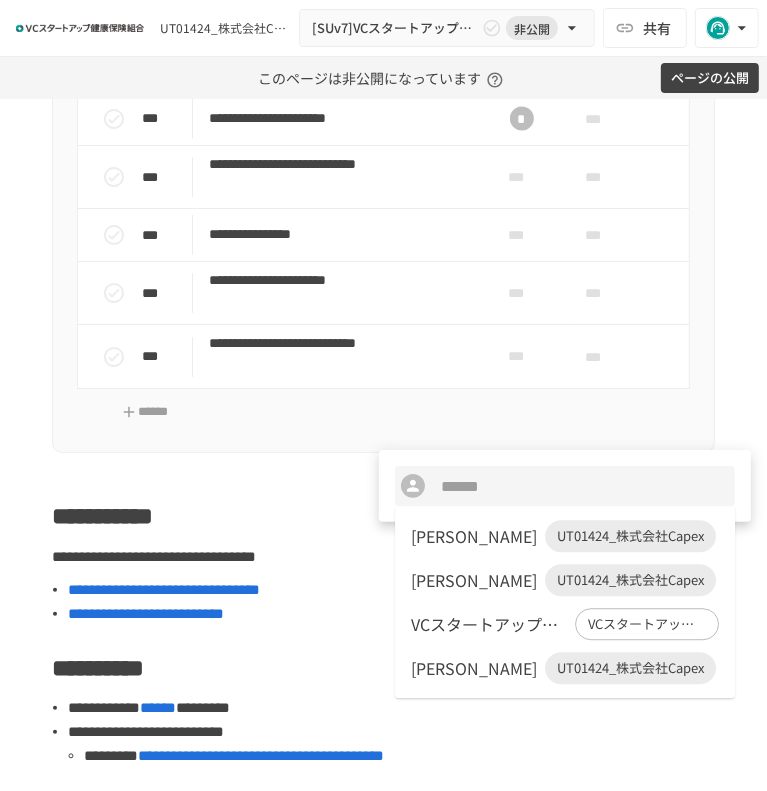 click on "UT01424_株式会社Capex" at bounding box center (630, 537) 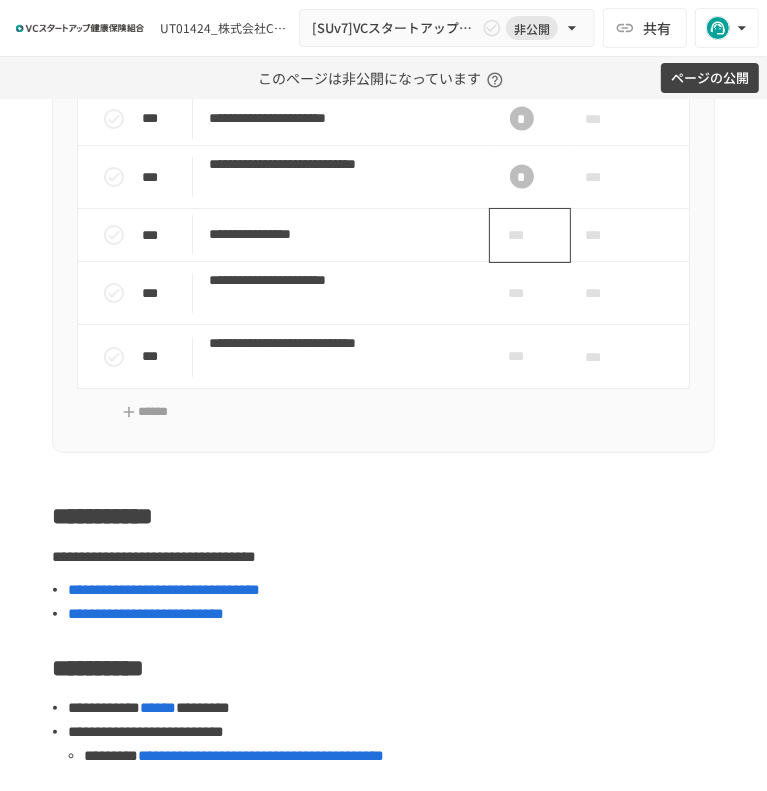 click on "***" at bounding box center (522, 235) 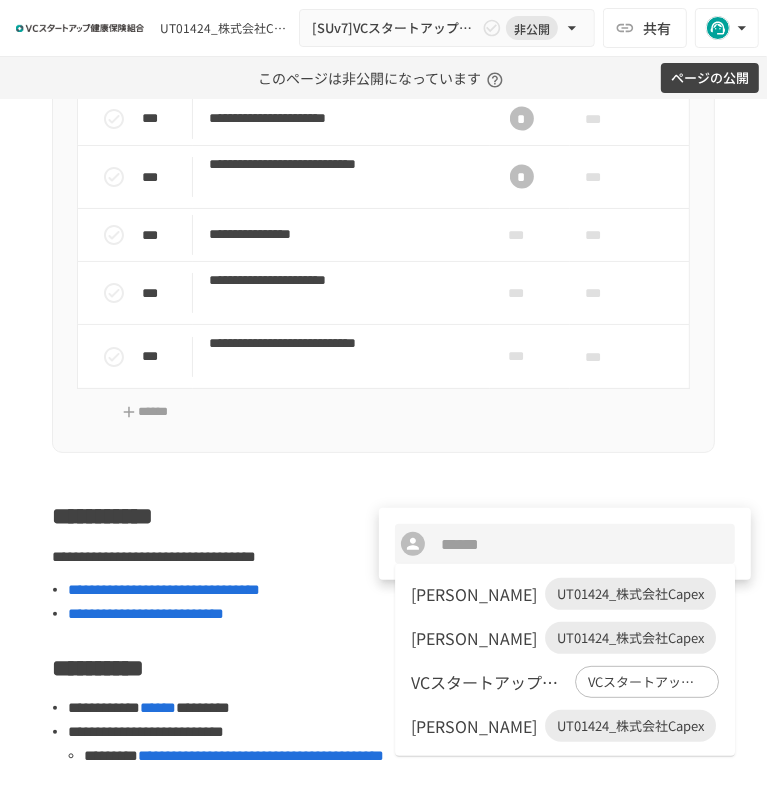 click on "UT01424_株式会社Capex" at bounding box center [630, 594] 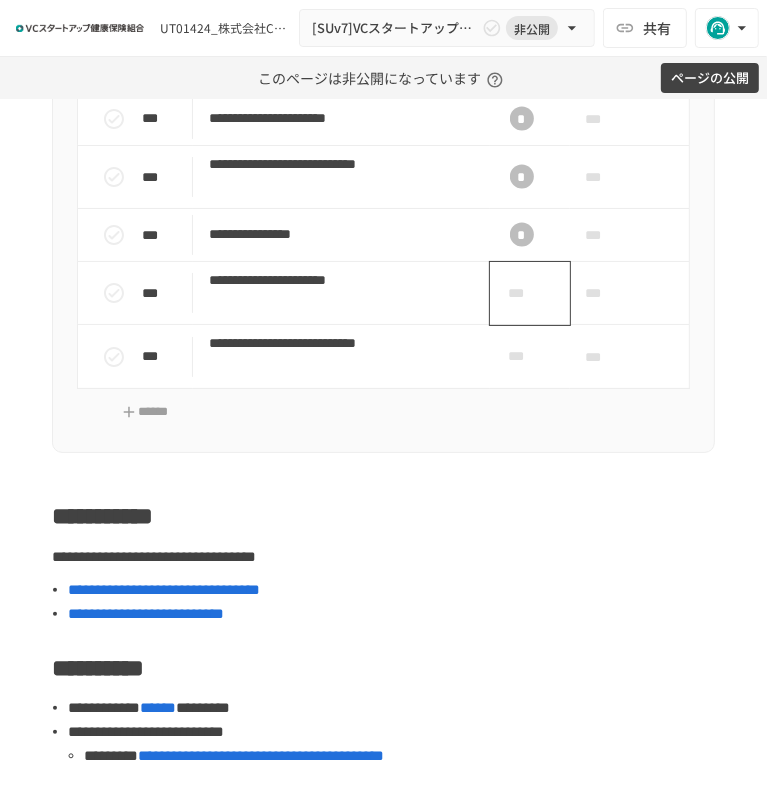 click on "***" at bounding box center (522, 293) 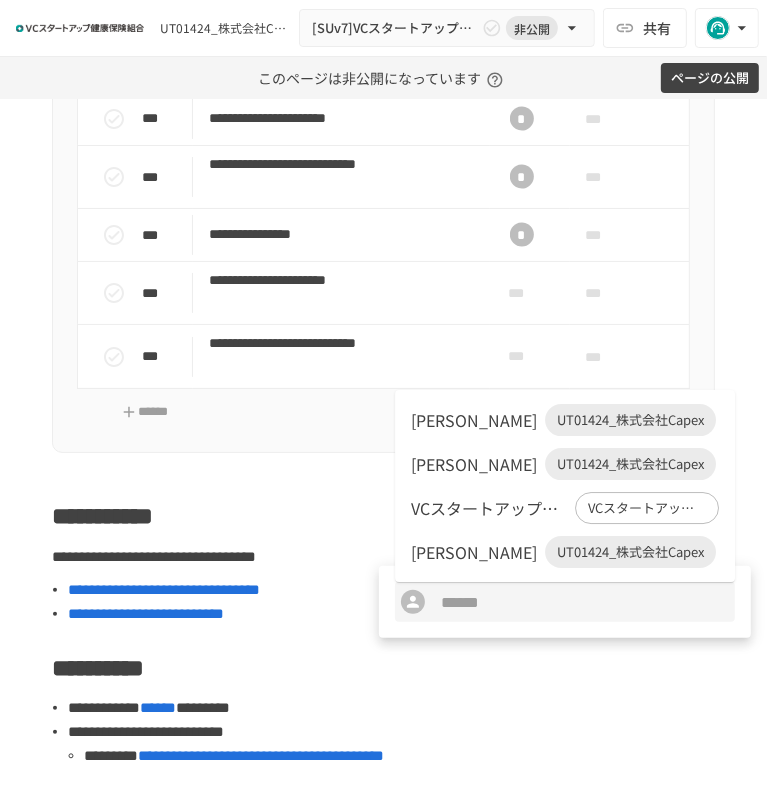 click on "栗山　貴志 UT01424_株式会社Capex" at bounding box center (565, 420) 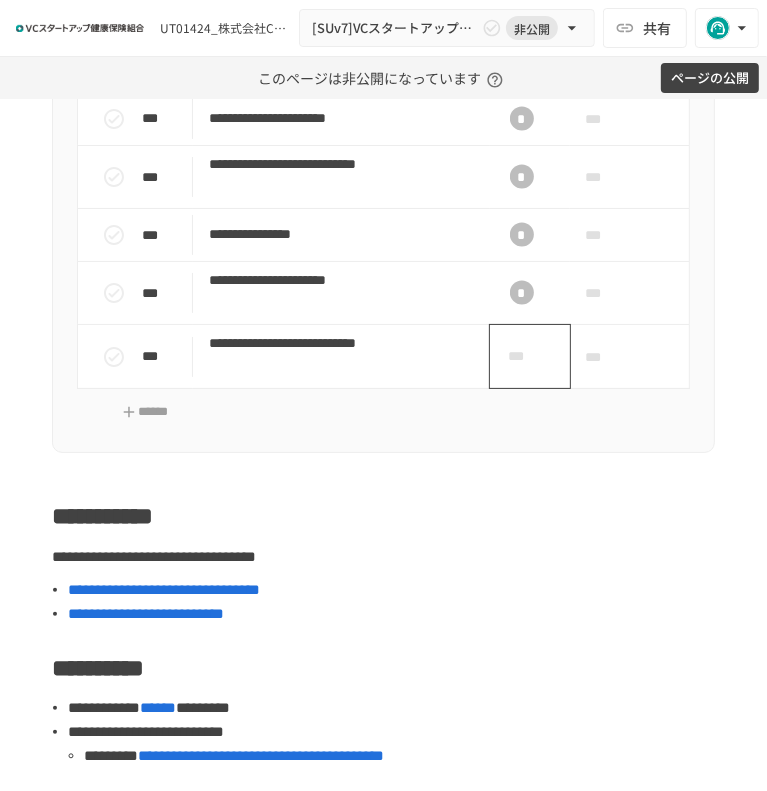 click on "***" at bounding box center [522, 357] 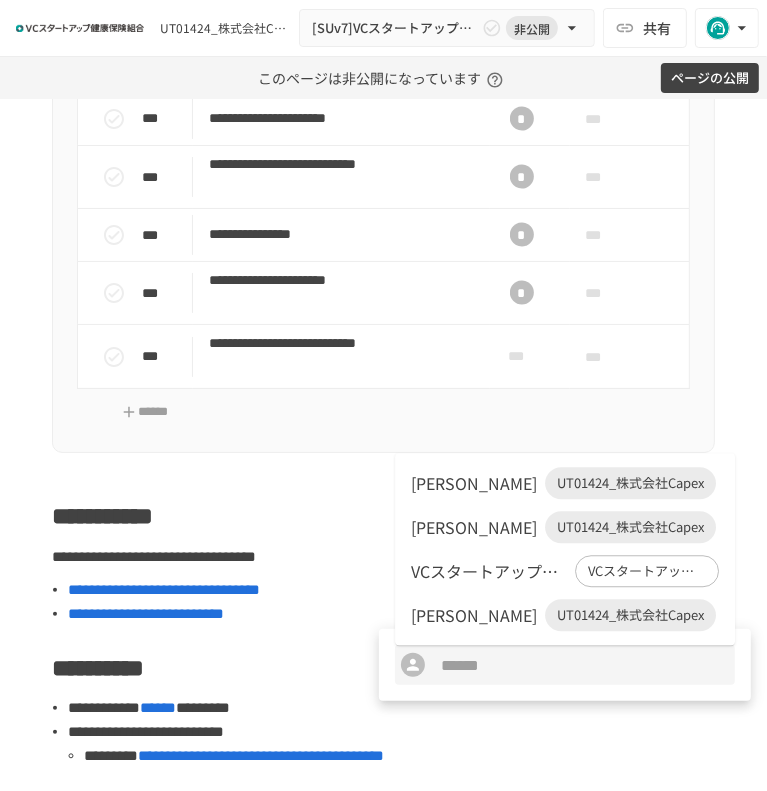 click on "UT01424_株式会社Capex" at bounding box center [630, 484] 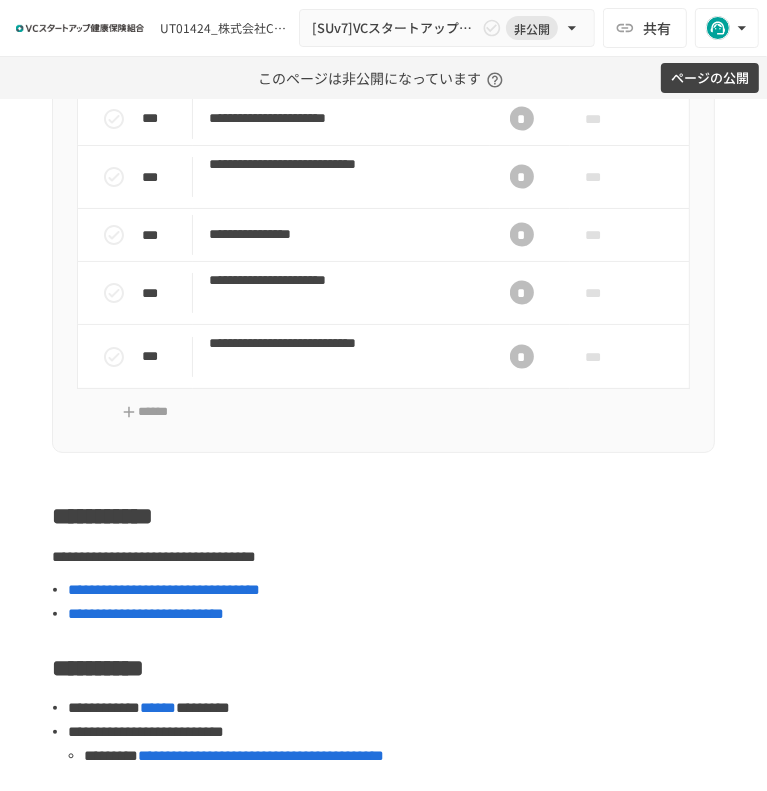 click on "***" at bounding box center [607, -193] 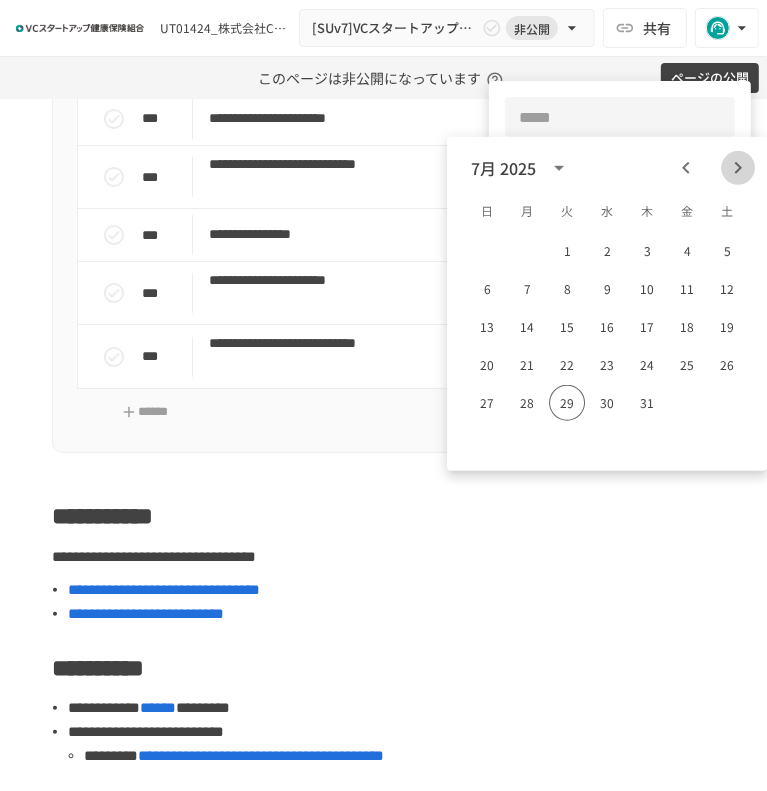 click 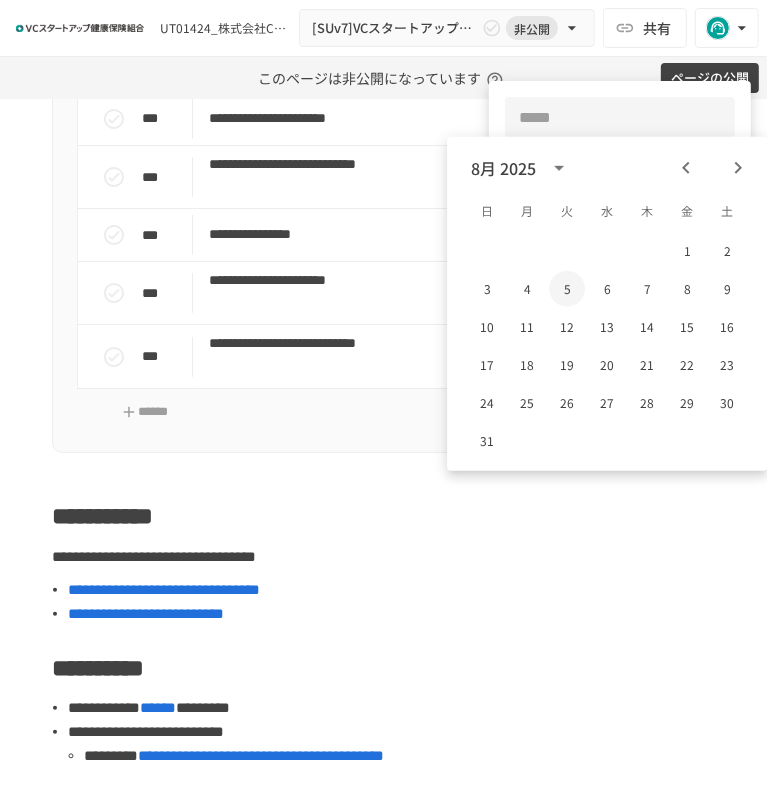 click on "5" at bounding box center [567, 289] 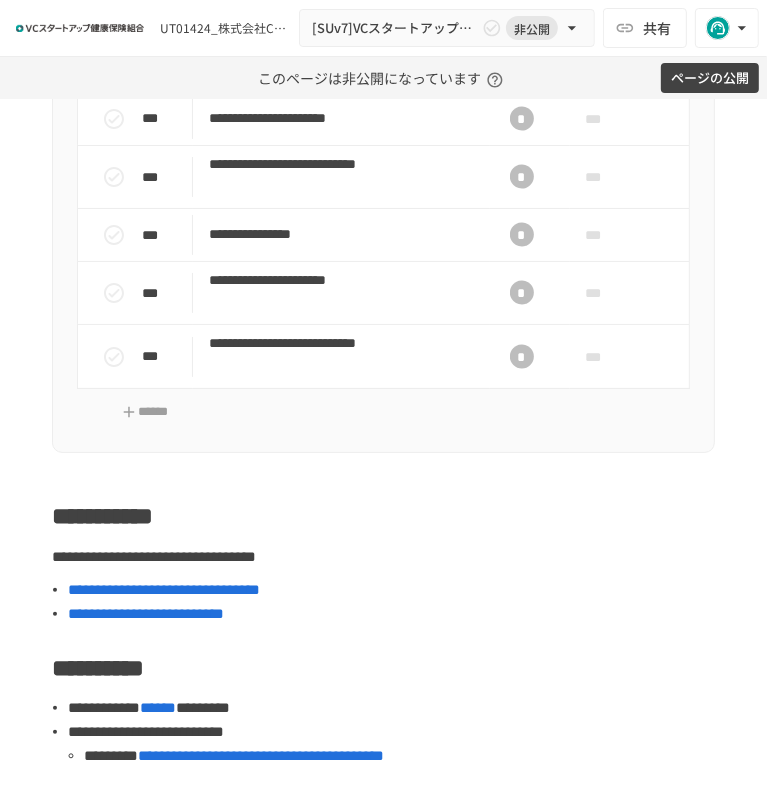 click on "***" at bounding box center [607, -130] 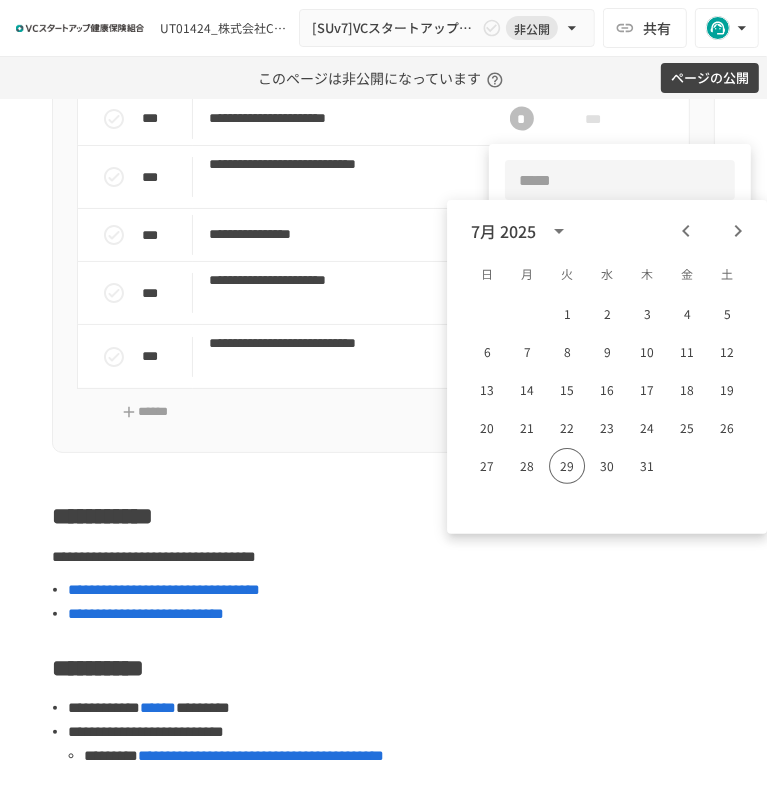 click 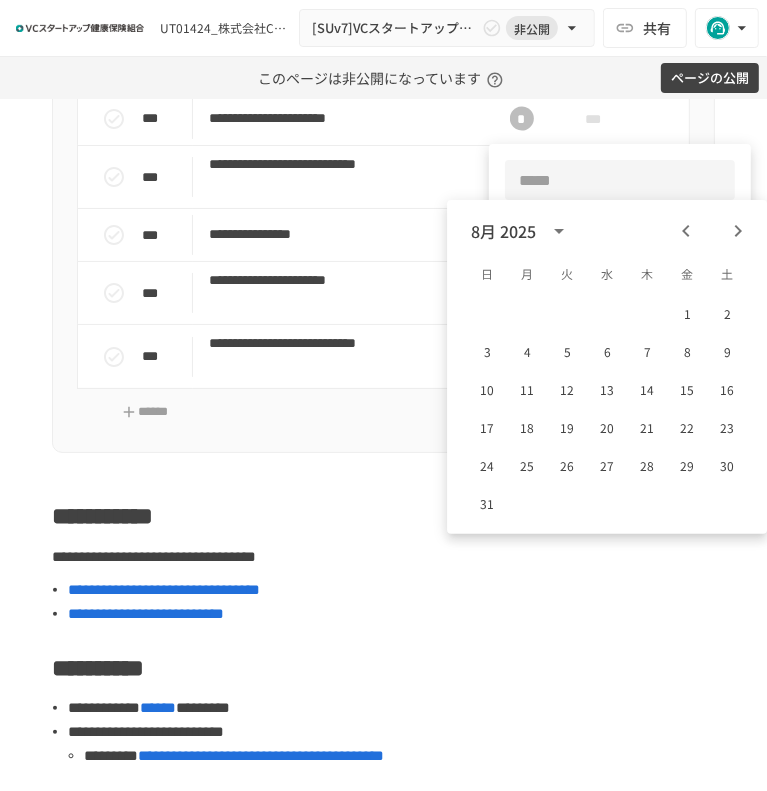 click at bounding box center [383, 395] 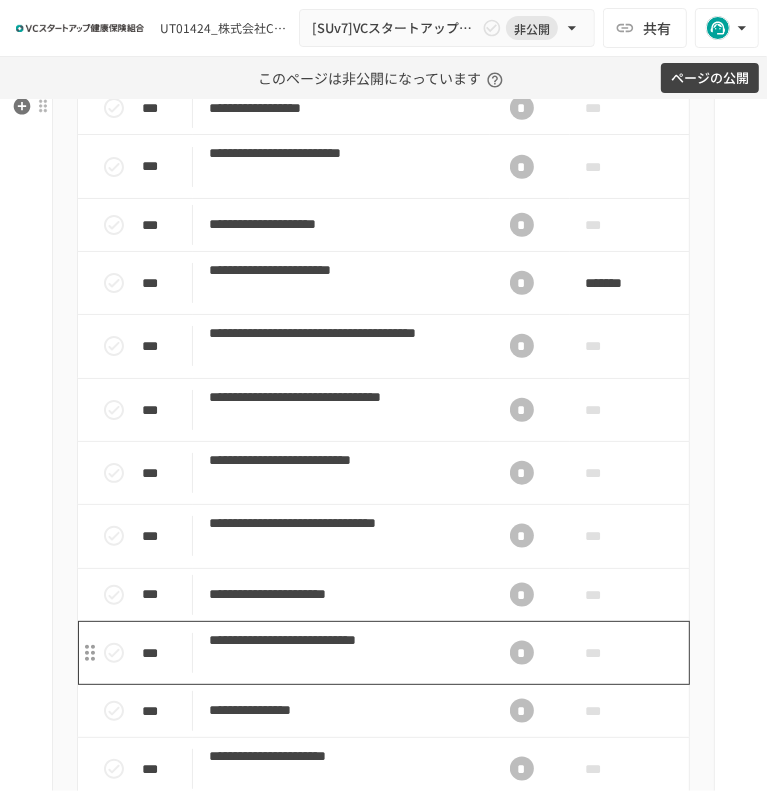scroll, scrollTop: 1000, scrollLeft: 0, axis: vertical 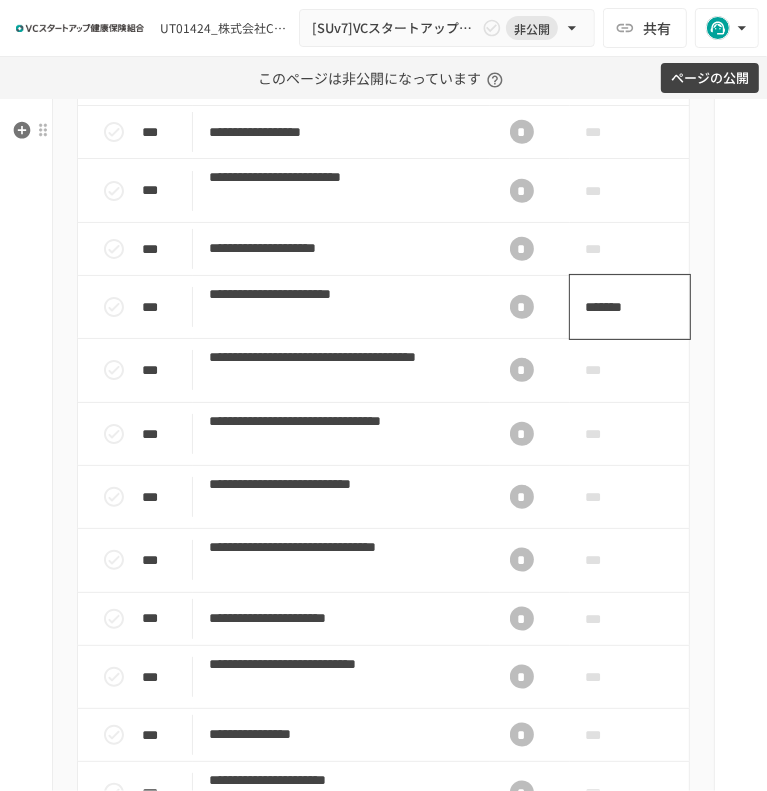 click on "*******" at bounding box center [619, 307] 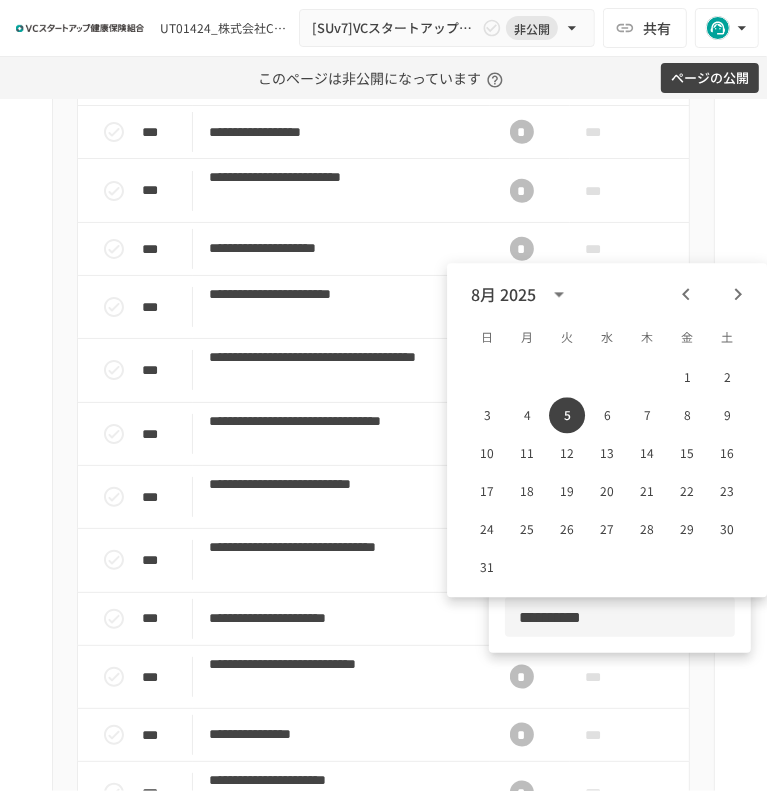 click at bounding box center [383, 395] 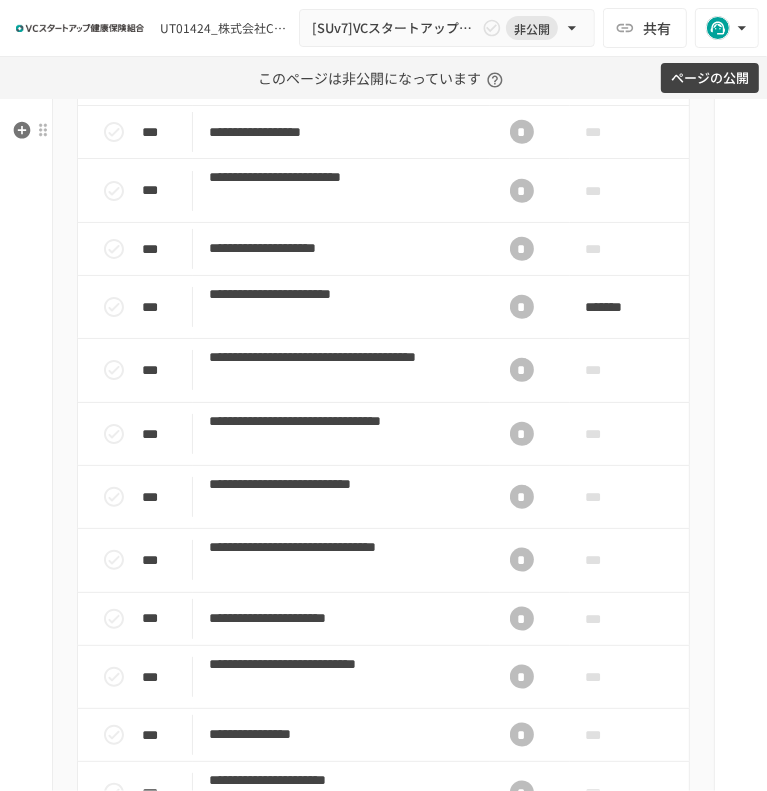click on "***" at bounding box center (607, -106) 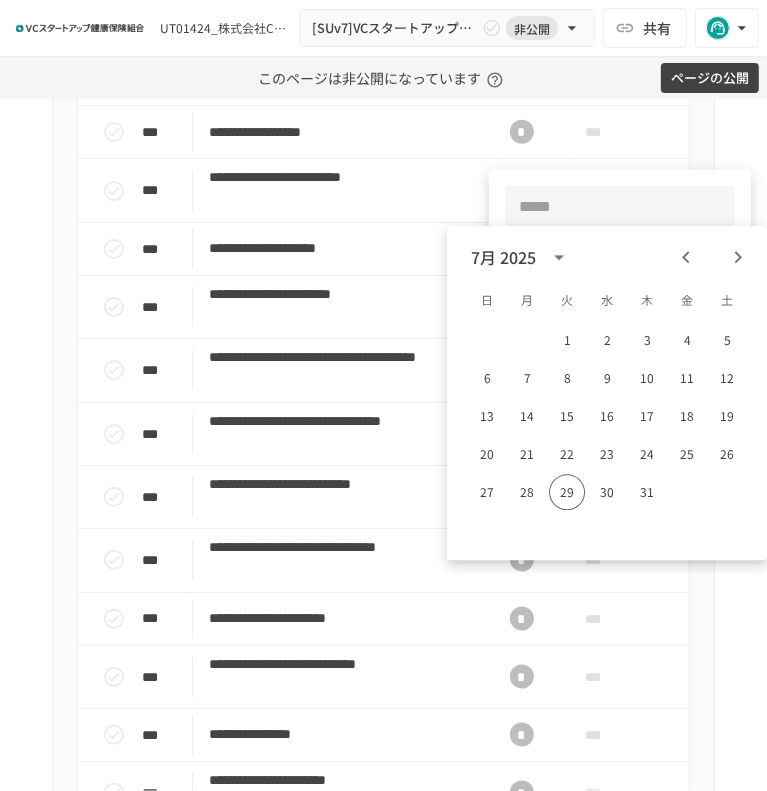 drag, startPoint x: 748, startPoint y: 260, endPoint x: 675, endPoint y: 294, distance: 80.529495 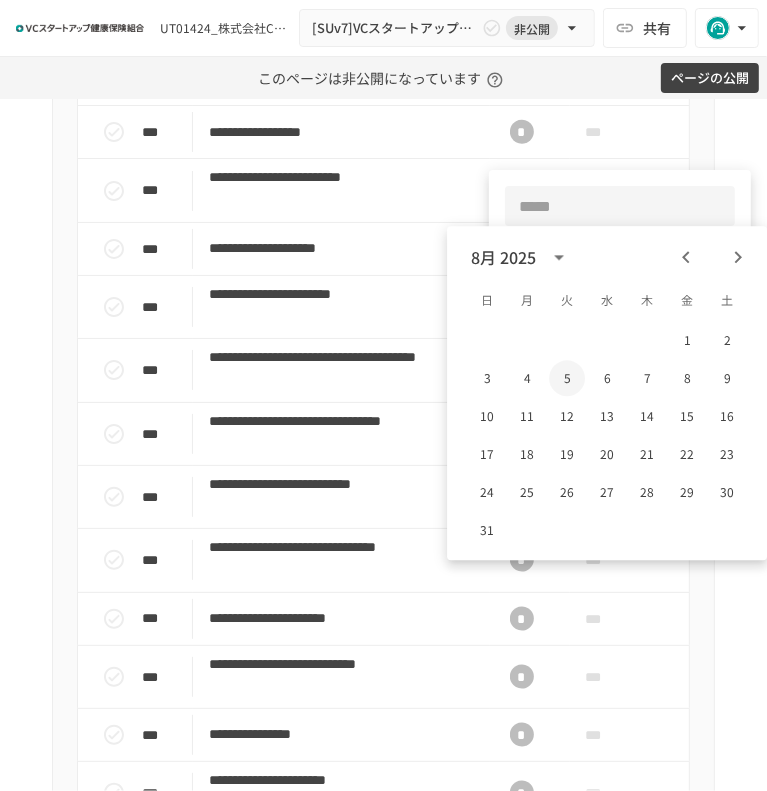 click on "5" at bounding box center [567, 378] 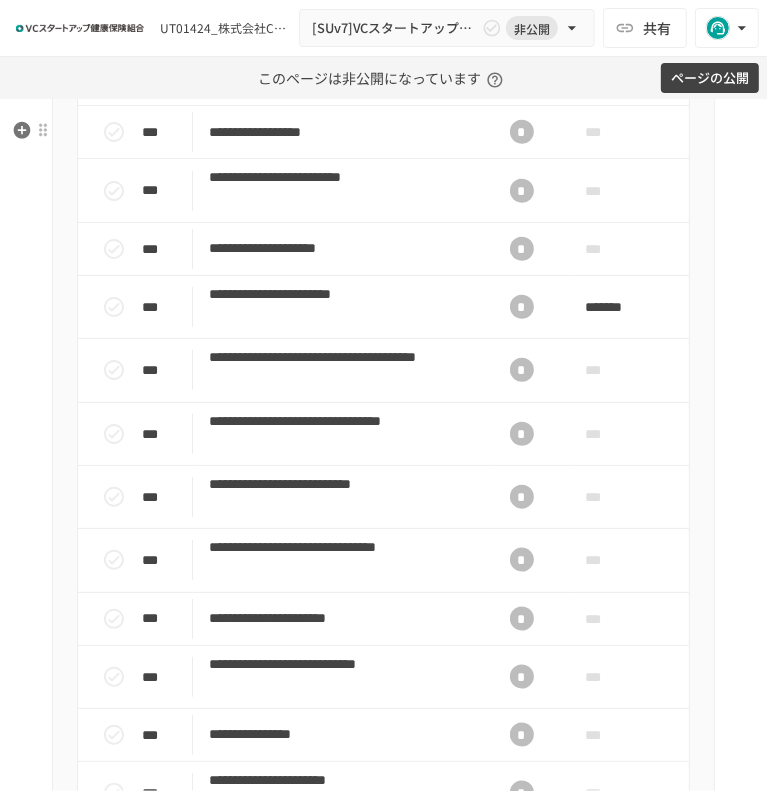click on "***" at bounding box center [630, -43] 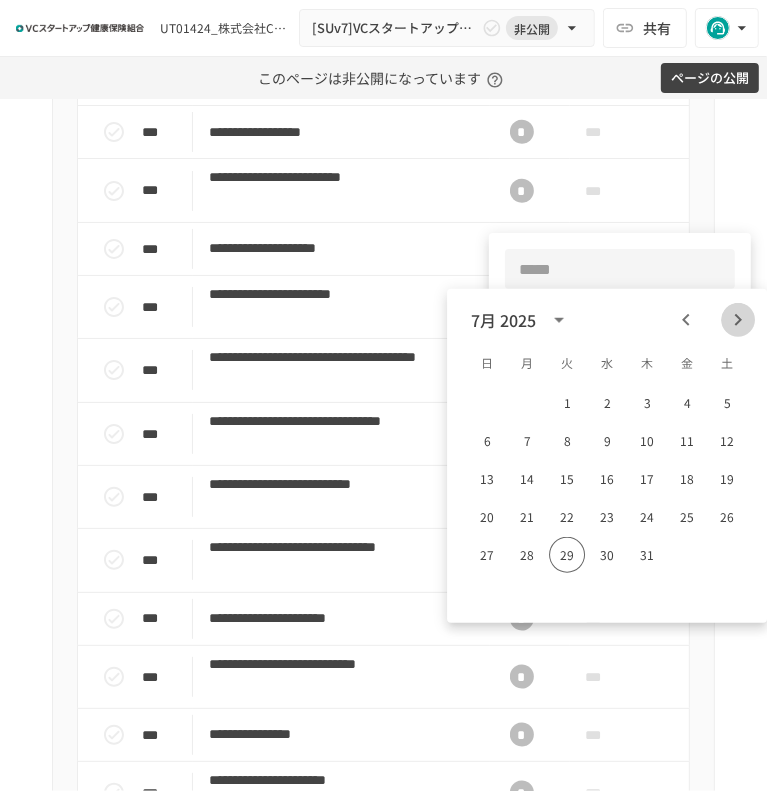 click 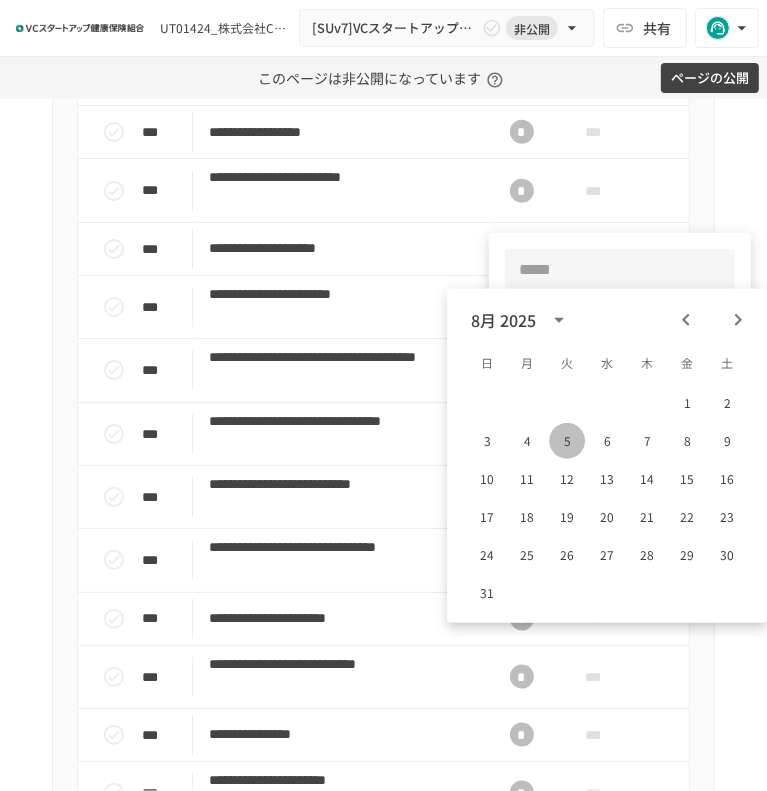 click on "5" at bounding box center (567, 441) 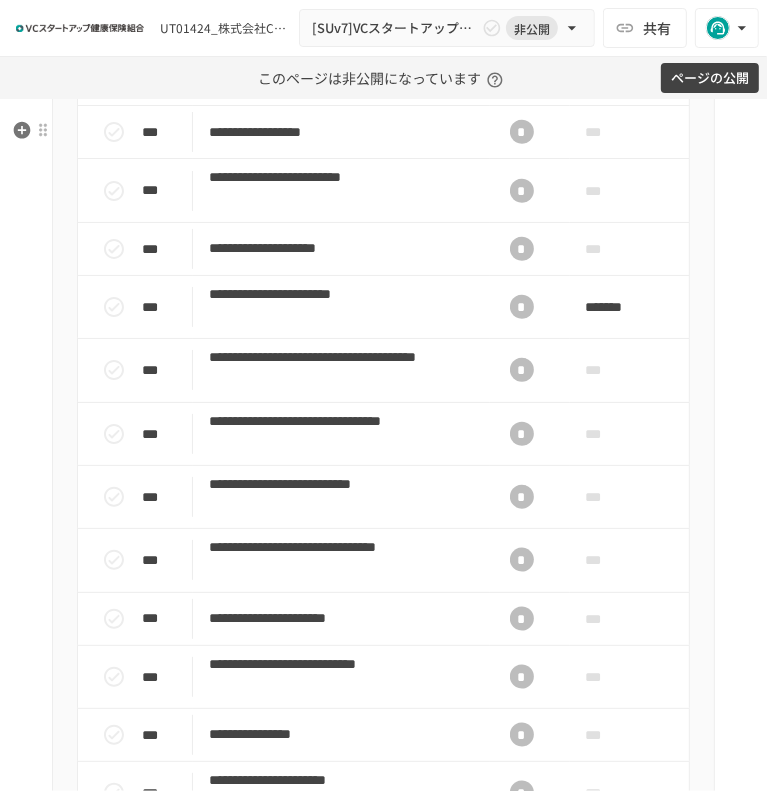click on "***" at bounding box center (630, 15) 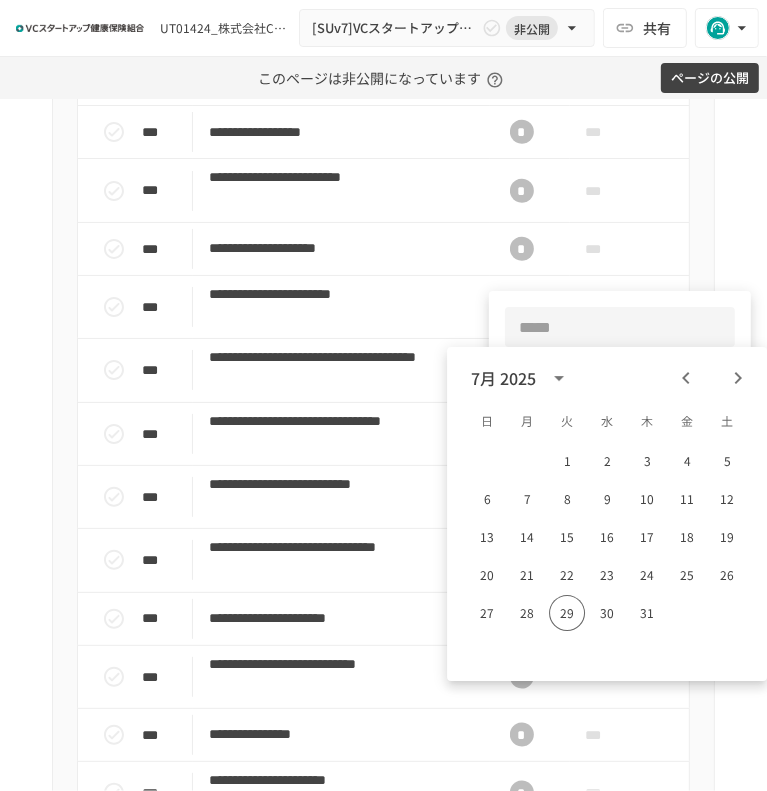 click 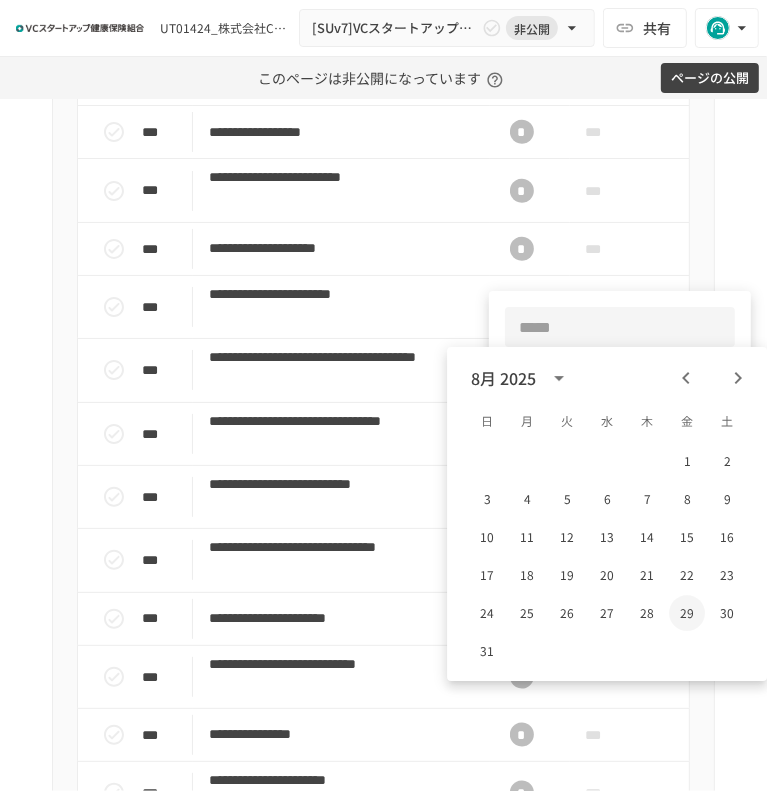 click on "29" at bounding box center (687, 613) 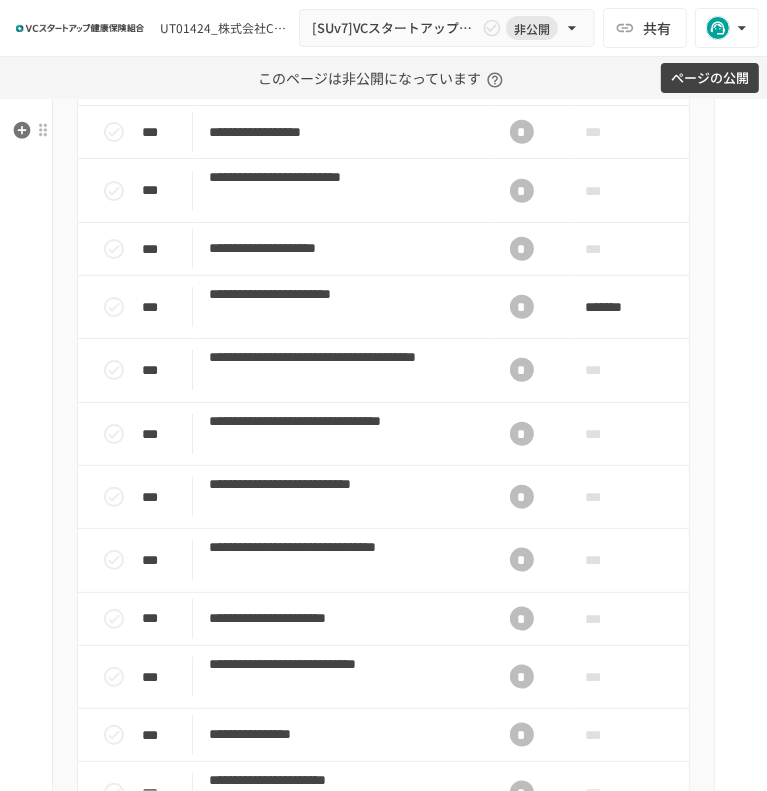 click on "********" at bounding box center [630, 15] 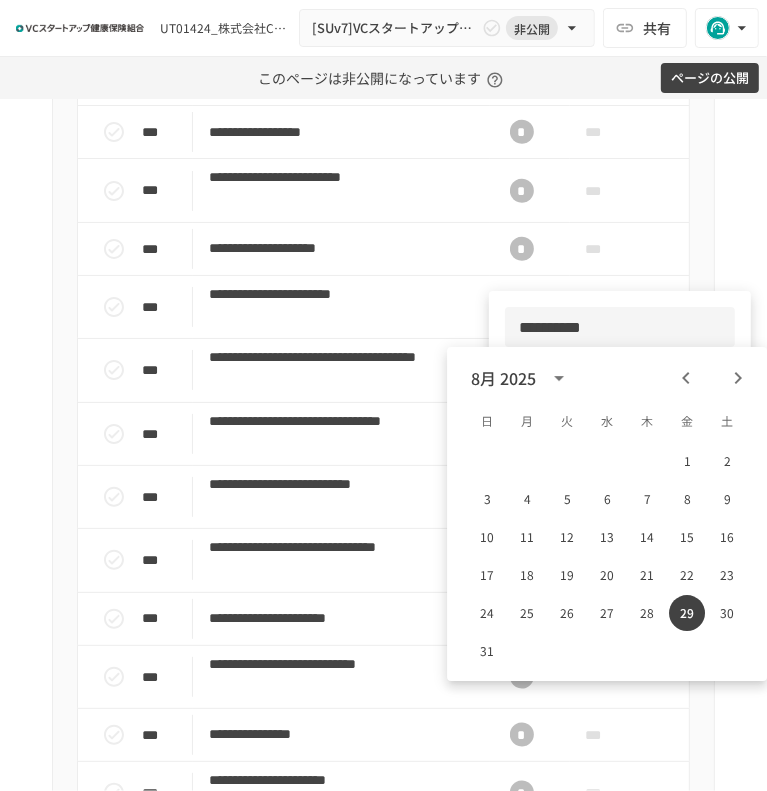 drag, startPoint x: 609, startPoint y: 325, endPoint x: 484, endPoint y: 338, distance: 125.67418 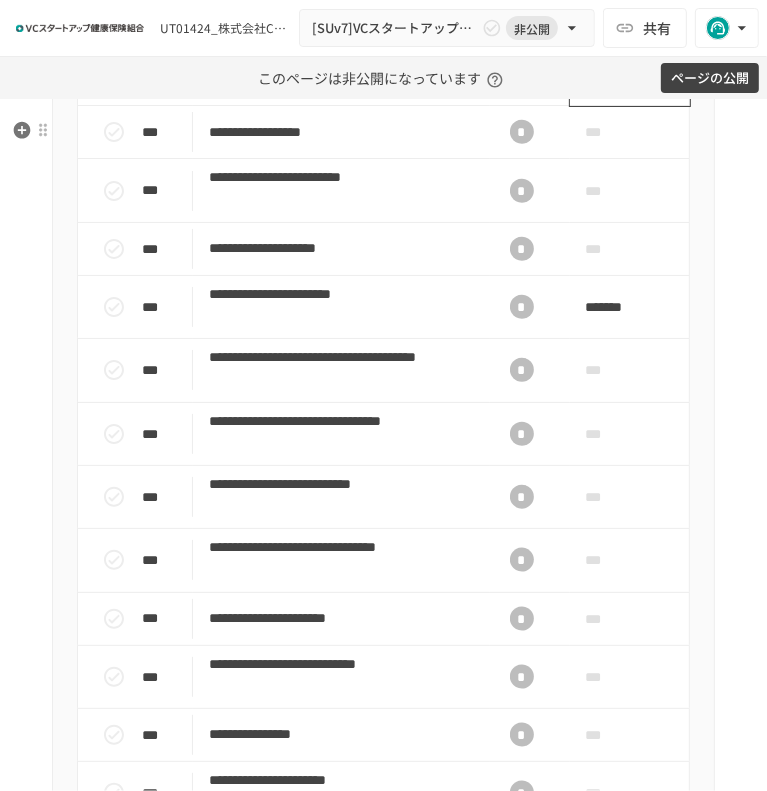 click on "***" at bounding box center [607, 74] 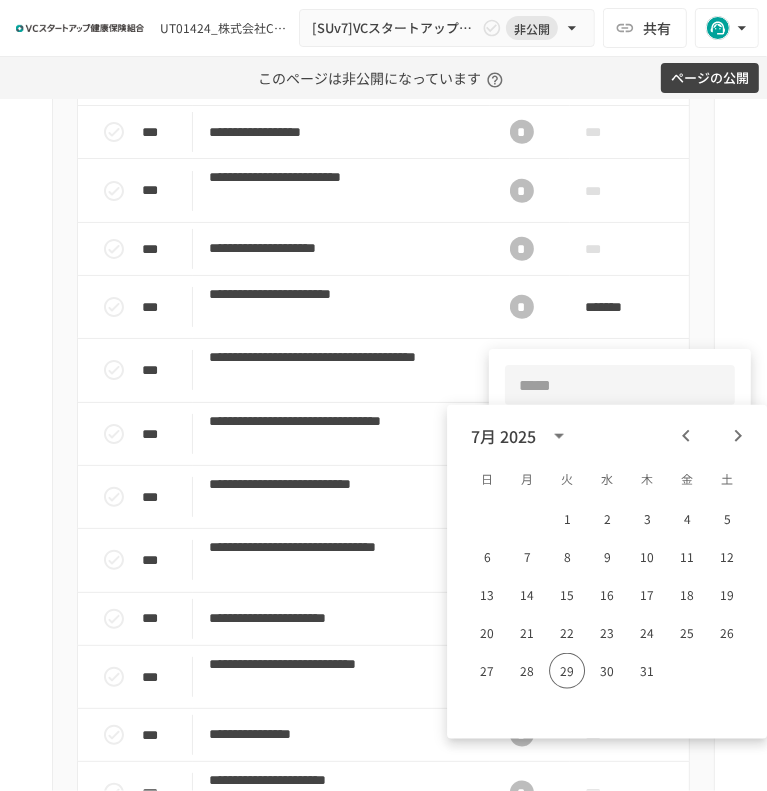 click at bounding box center (620, 385) 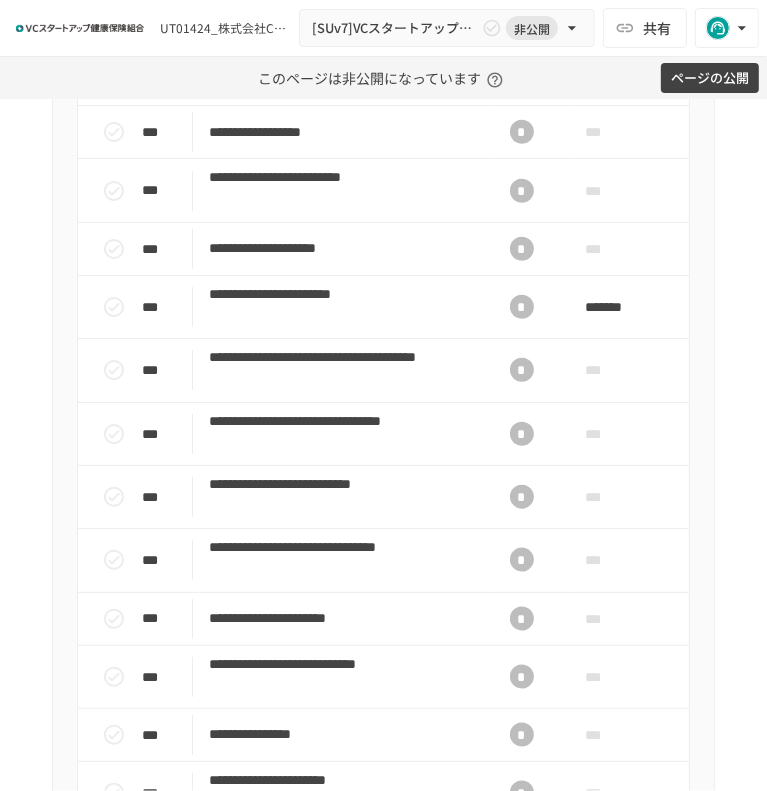 click on "********" at bounding box center (623, 16) 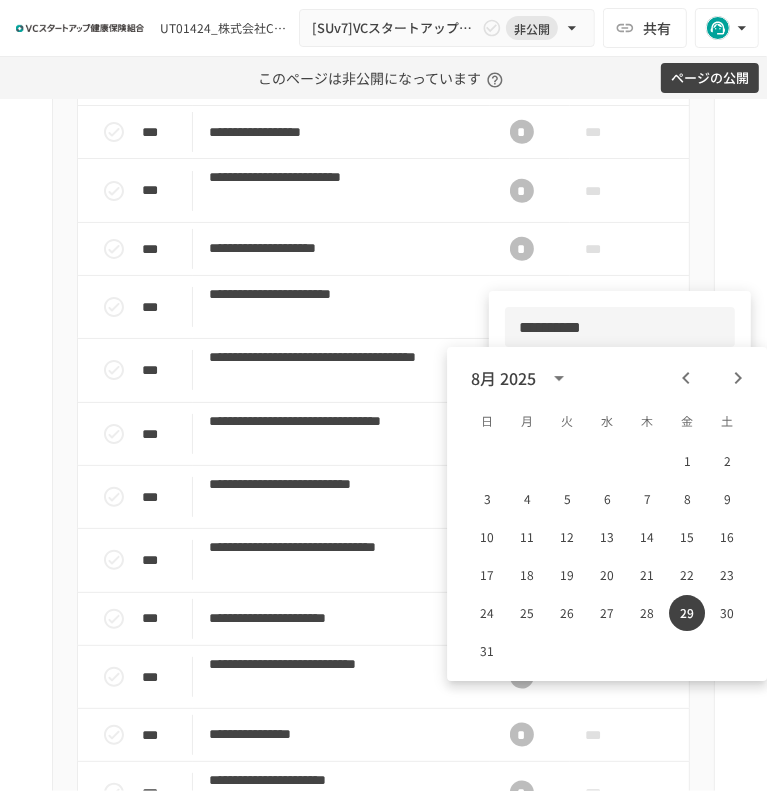 drag, startPoint x: 632, startPoint y: 328, endPoint x: 532, endPoint y: 343, distance: 101.118744 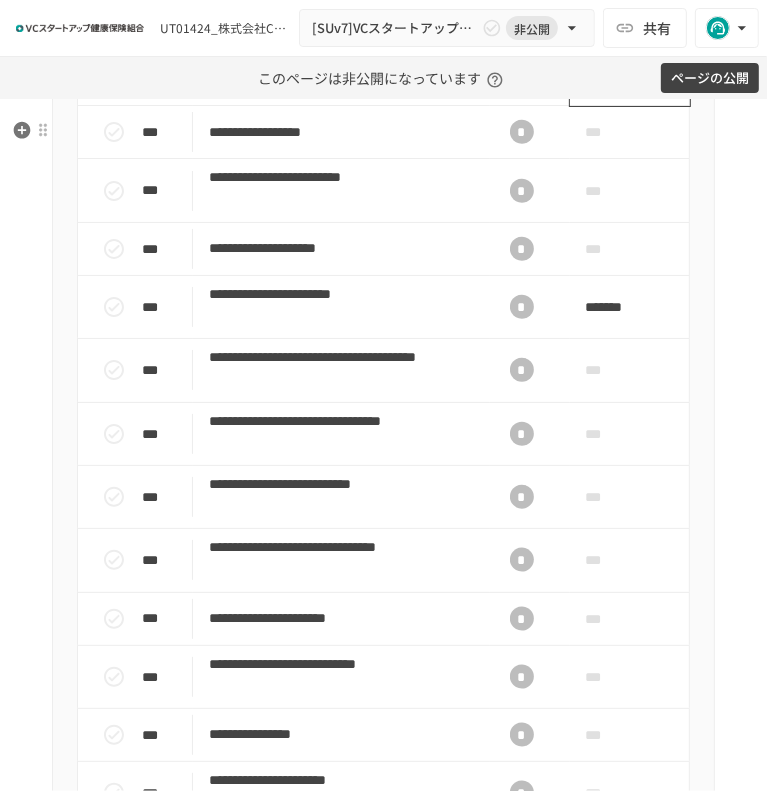 click on "***" at bounding box center [607, 74] 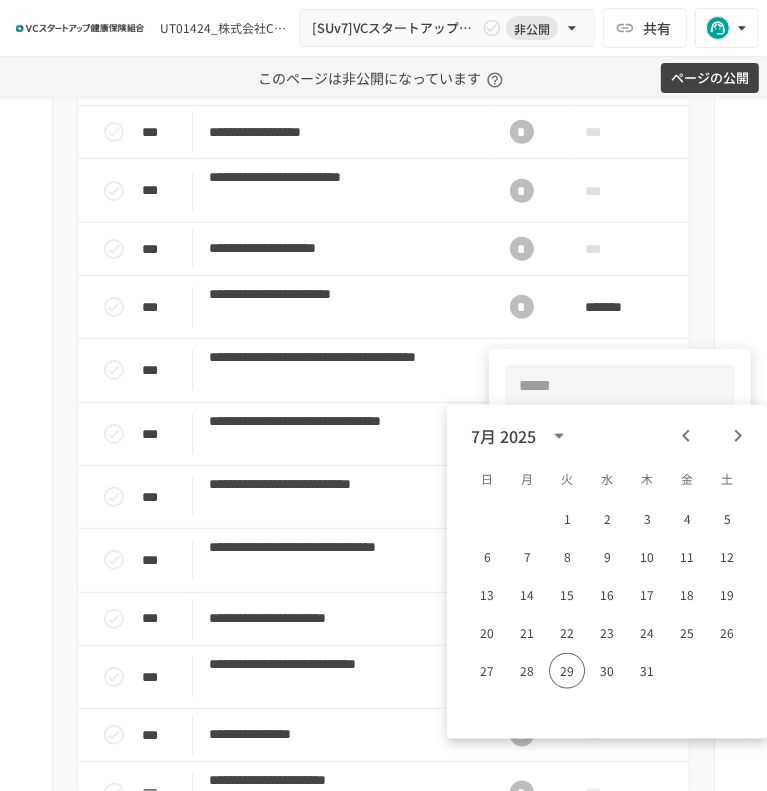 click at bounding box center [620, 385] 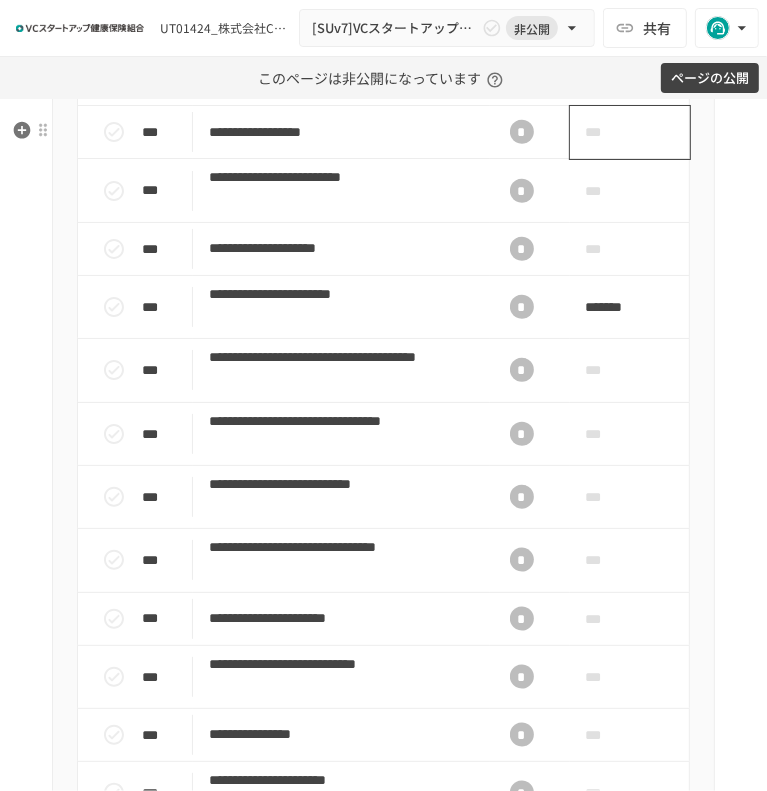 click on "***" at bounding box center [607, 132] 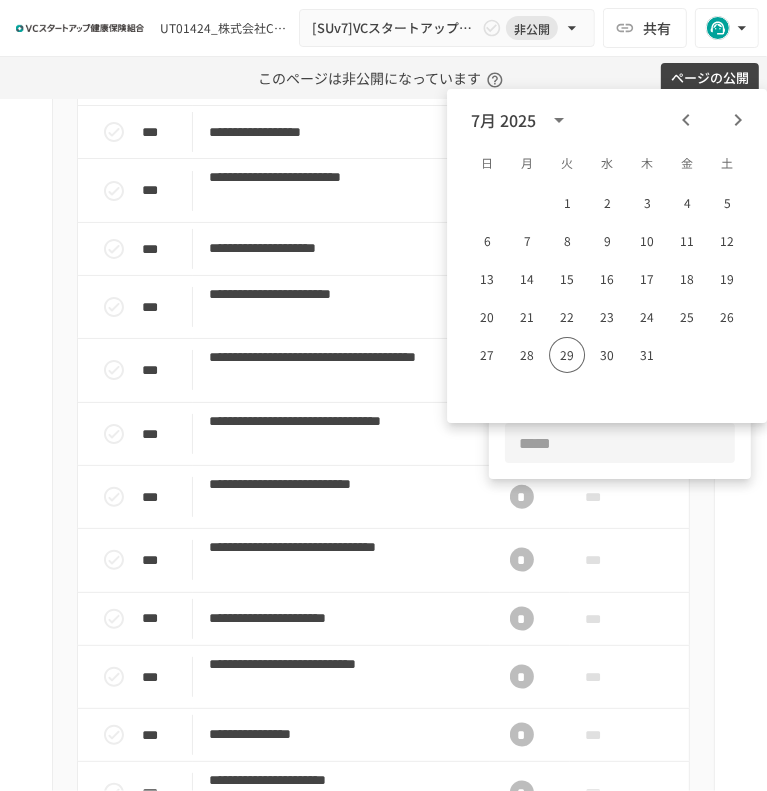 click at bounding box center [620, 443] 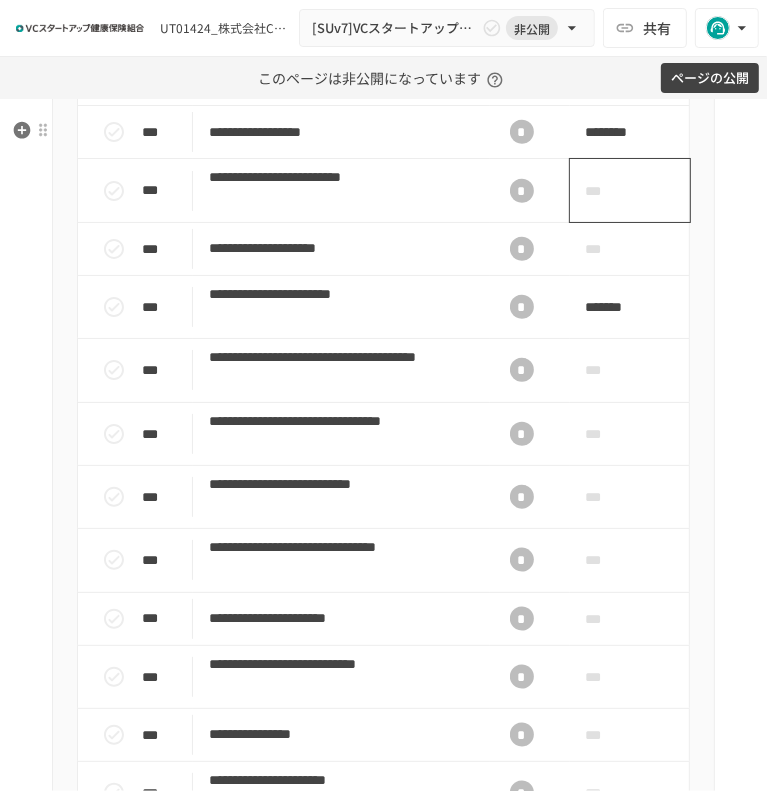 click on "***" at bounding box center [607, 191] 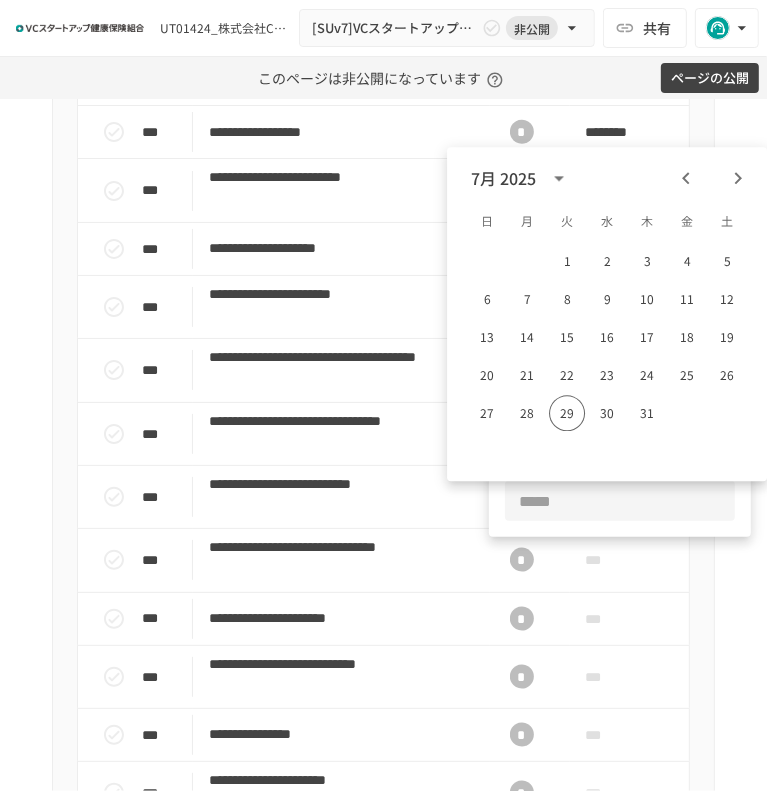 click at bounding box center (620, 501) 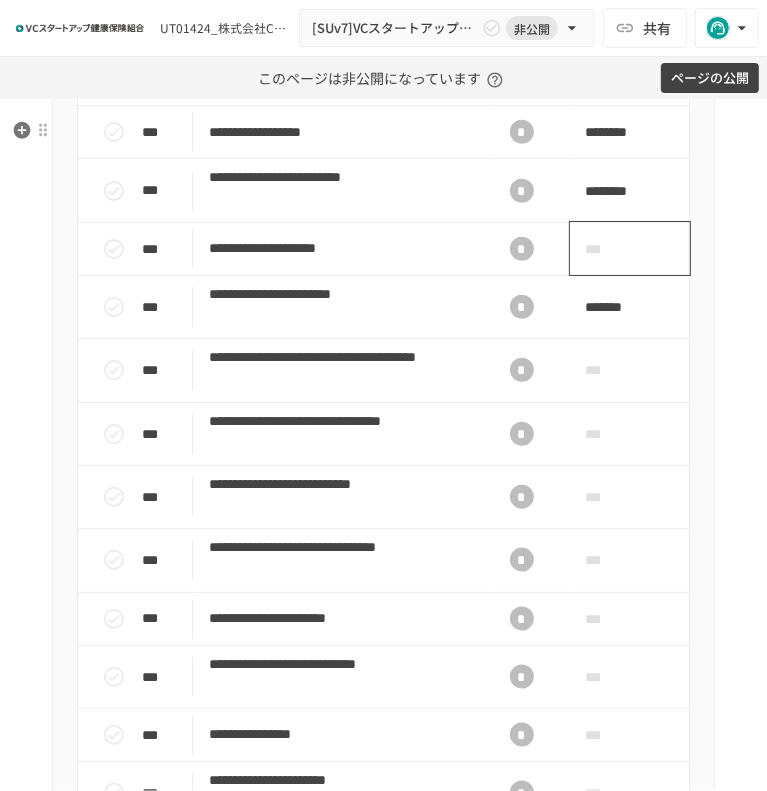 click on "***" at bounding box center (607, 249) 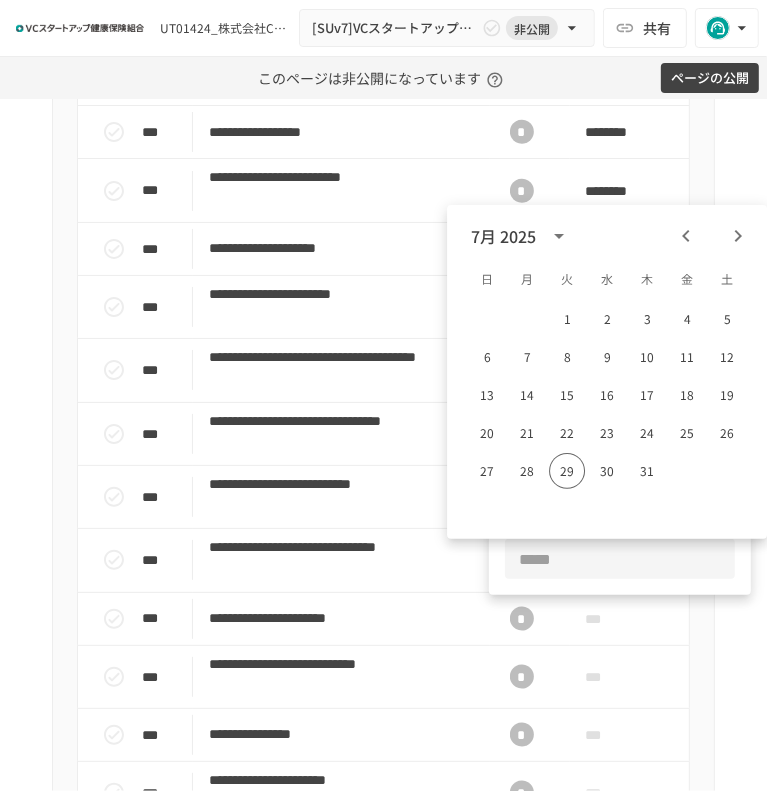 click at bounding box center (620, 559) 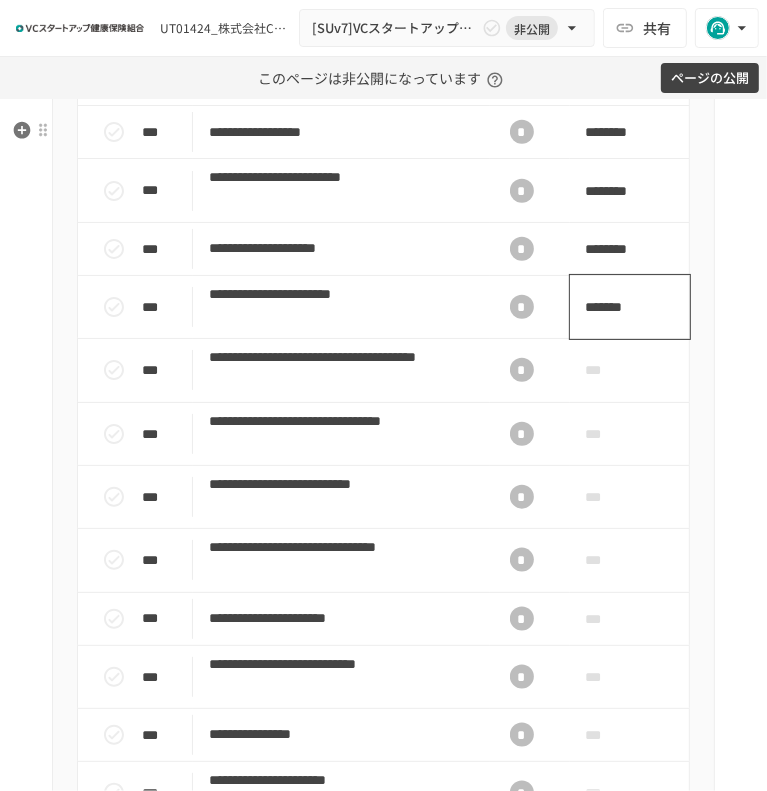 click on "*******" at bounding box center [619, 307] 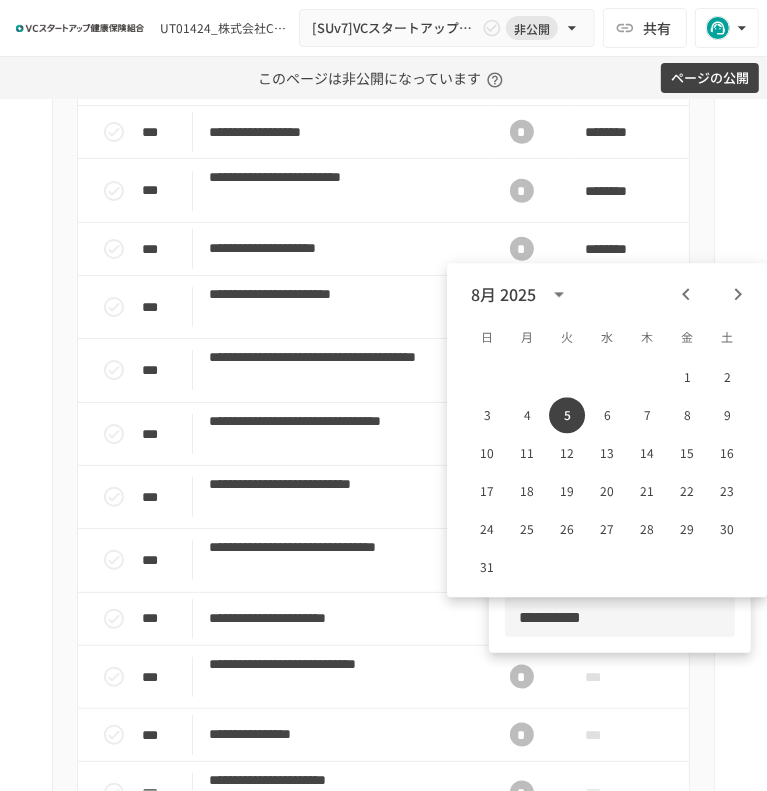 drag, startPoint x: 600, startPoint y: 621, endPoint x: 474, endPoint y: 619, distance: 126.01587 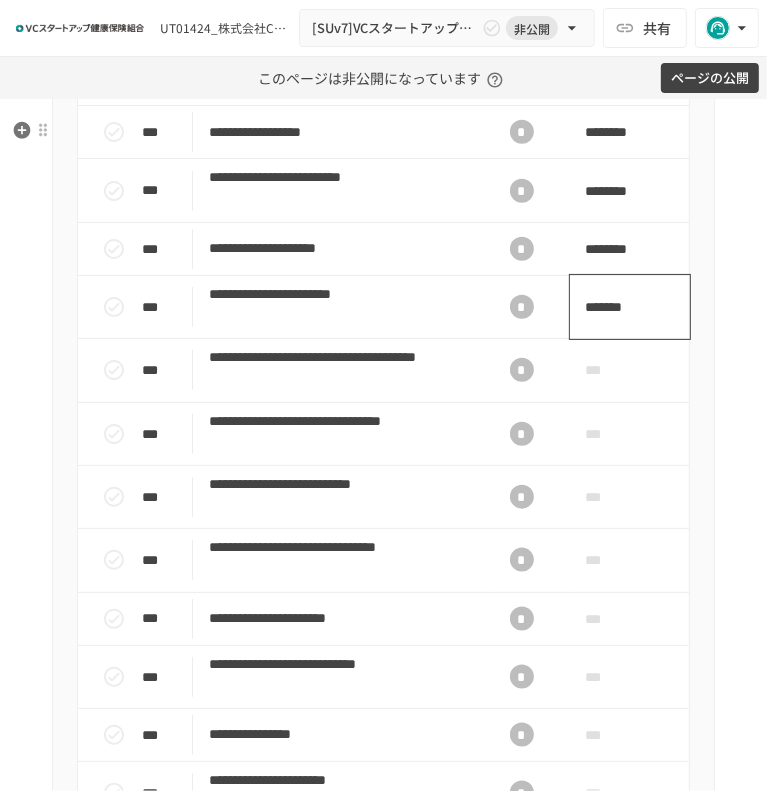 click on "*******" at bounding box center [619, 307] 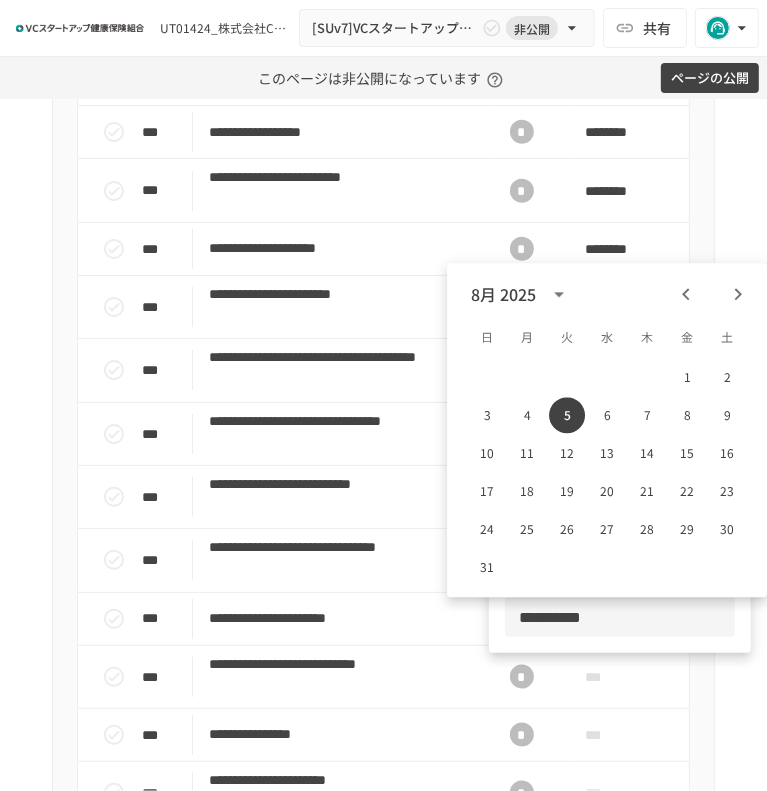 click on "**********" at bounding box center (620, 617) 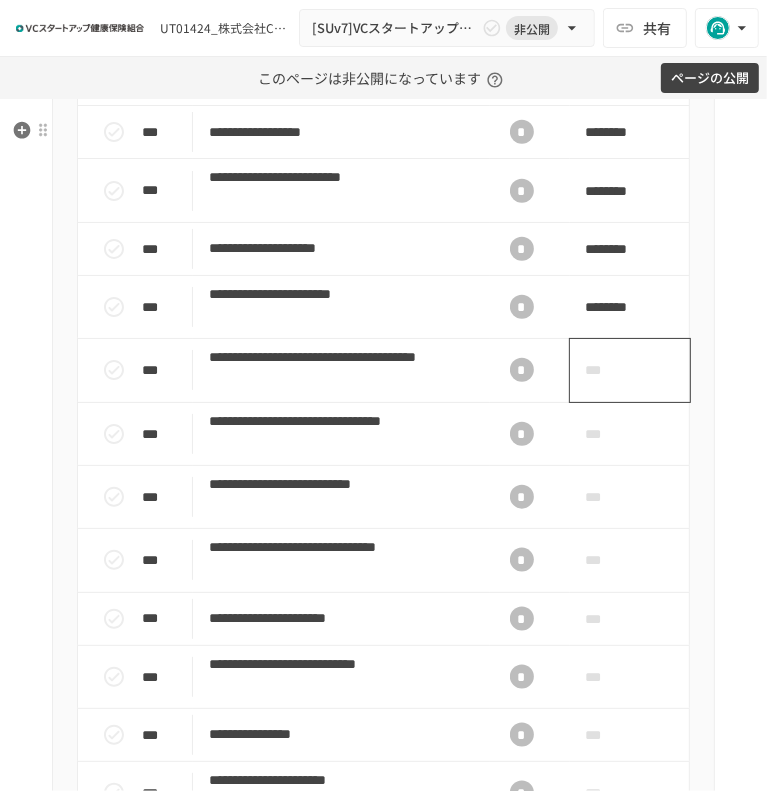 click on "***" at bounding box center [630, 370] 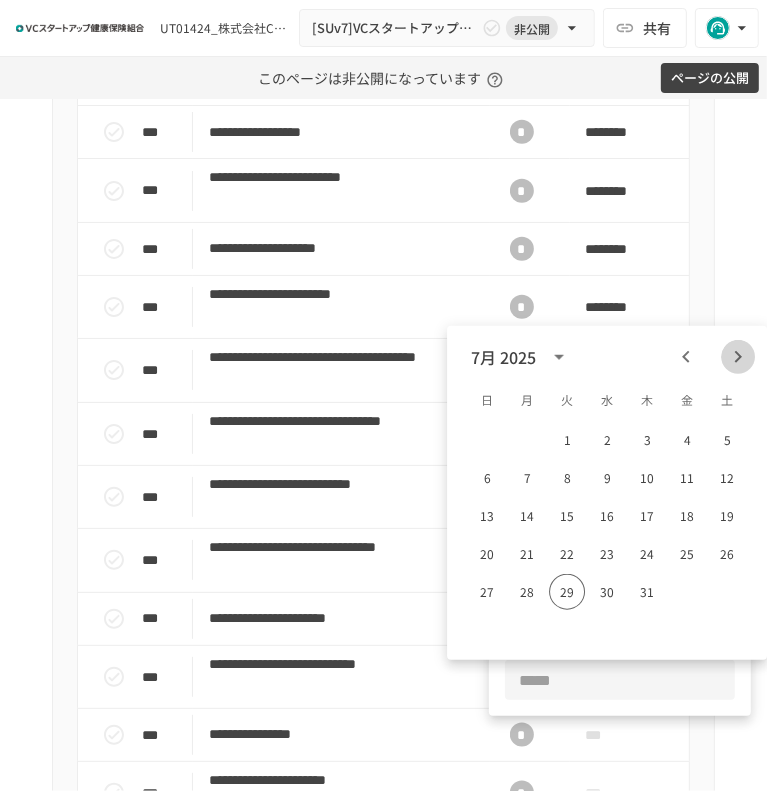 click 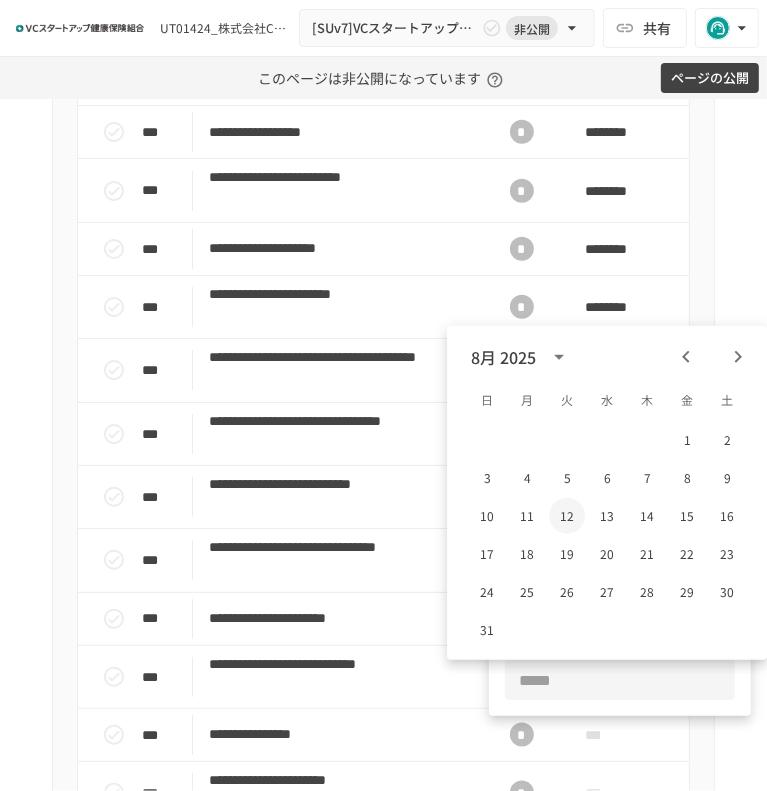 click on "12" at bounding box center [567, 516] 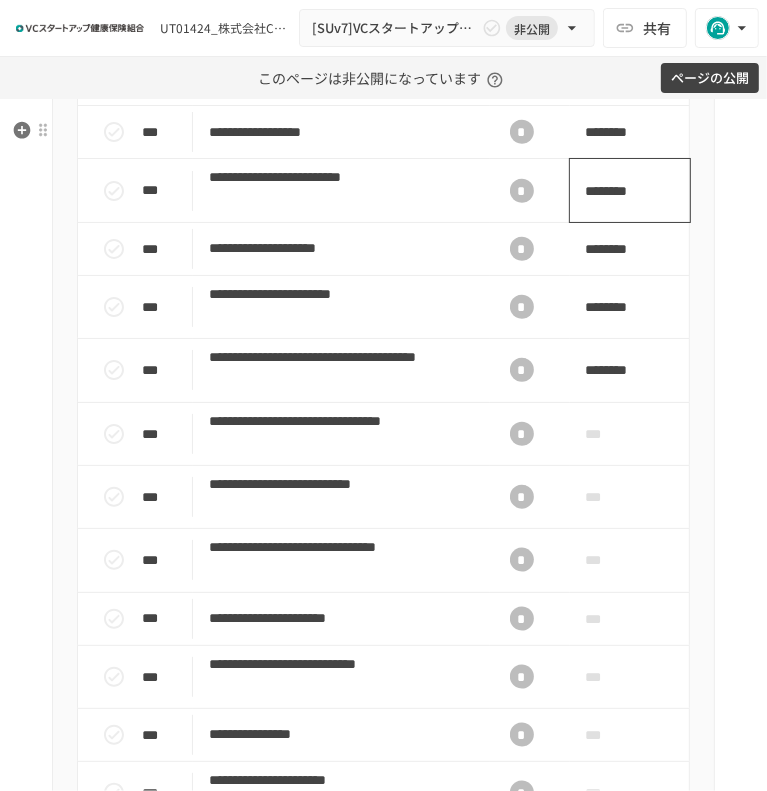 scroll, scrollTop: 1333, scrollLeft: 0, axis: vertical 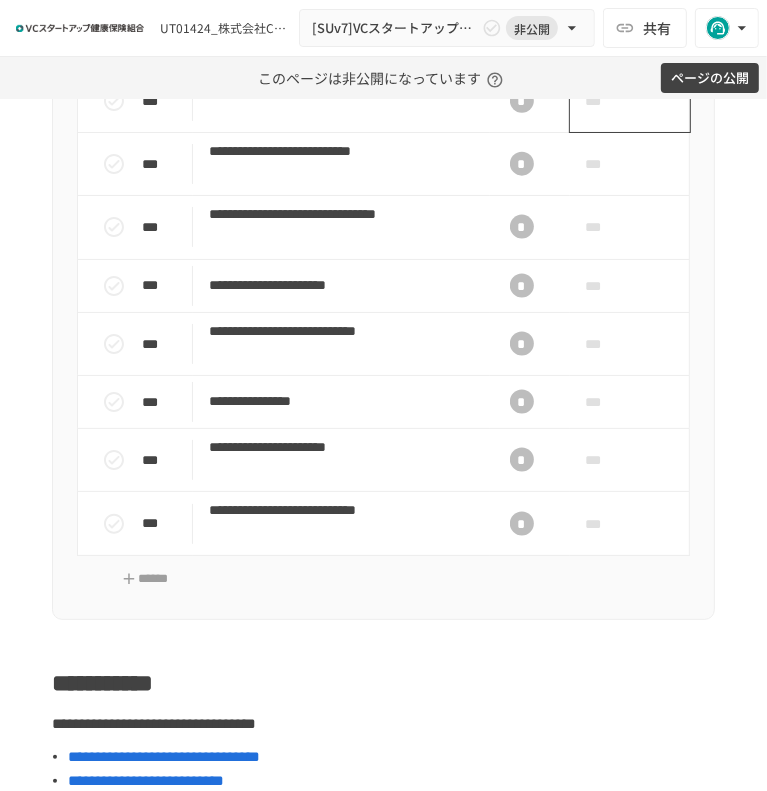 click on "***" at bounding box center (607, 101) 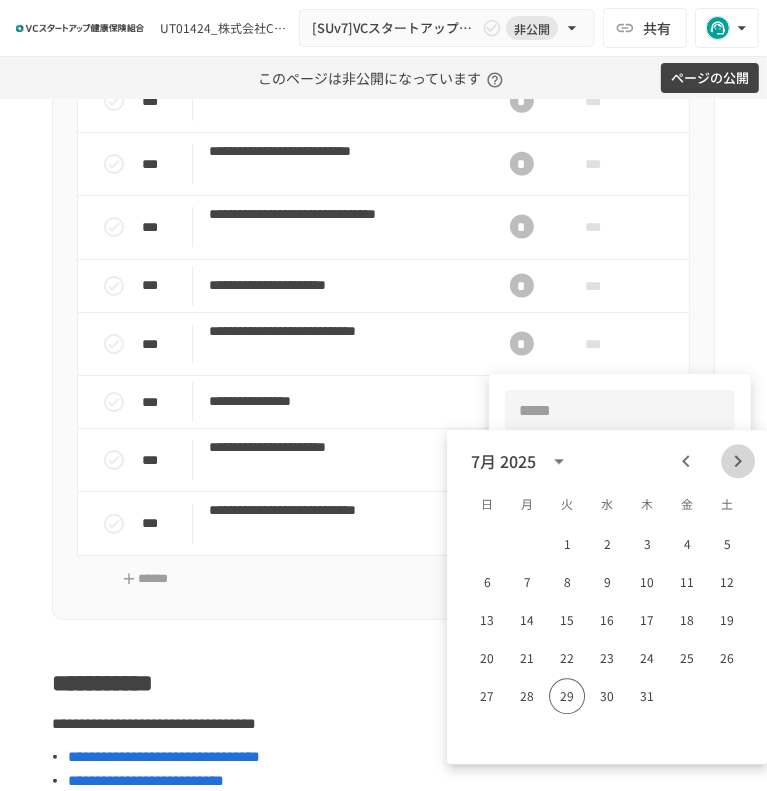 click 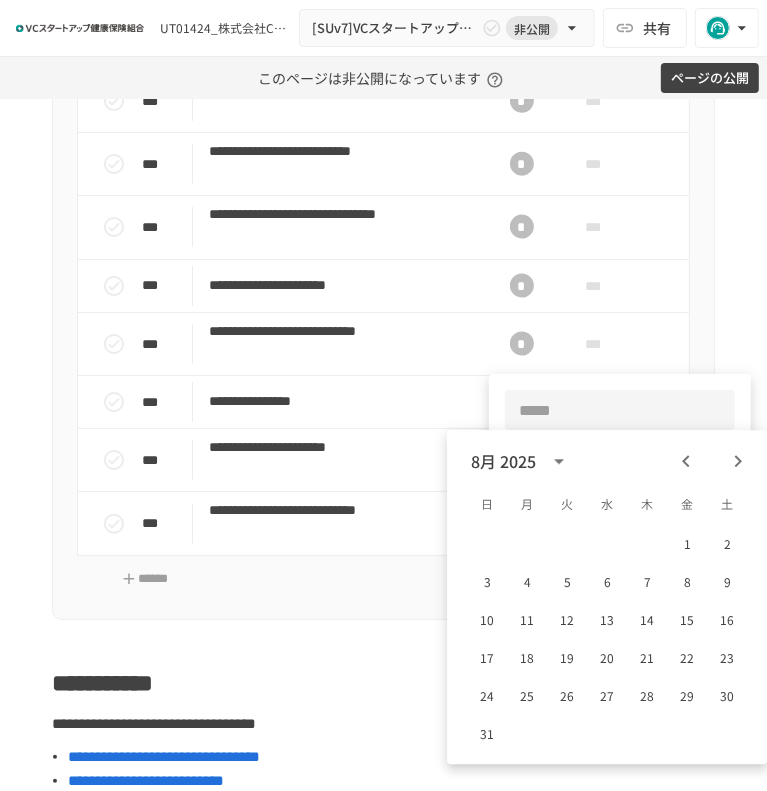 click 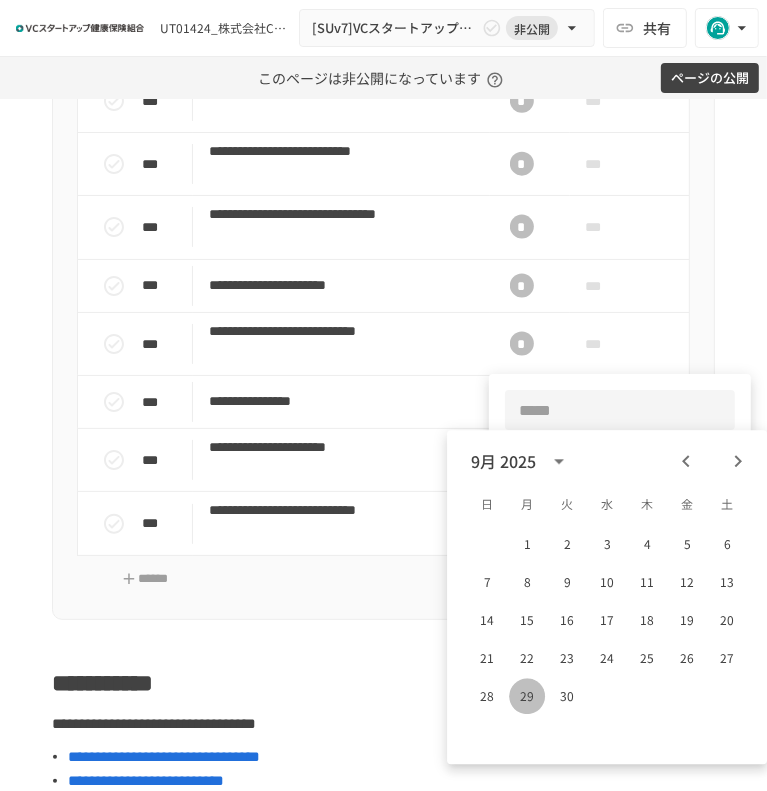 click on "29" at bounding box center (527, 696) 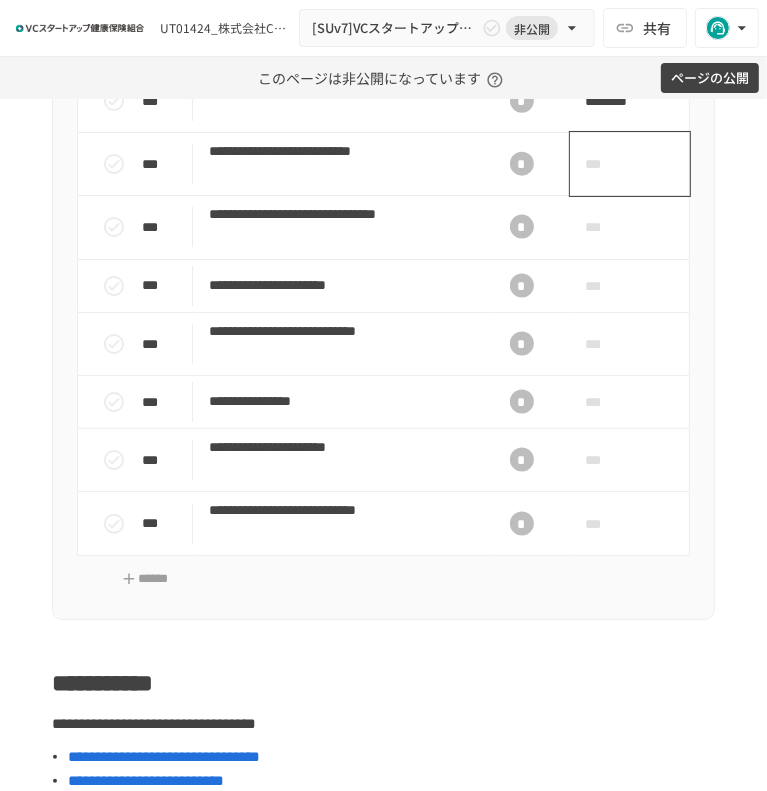 click on "***" at bounding box center [630, 163] 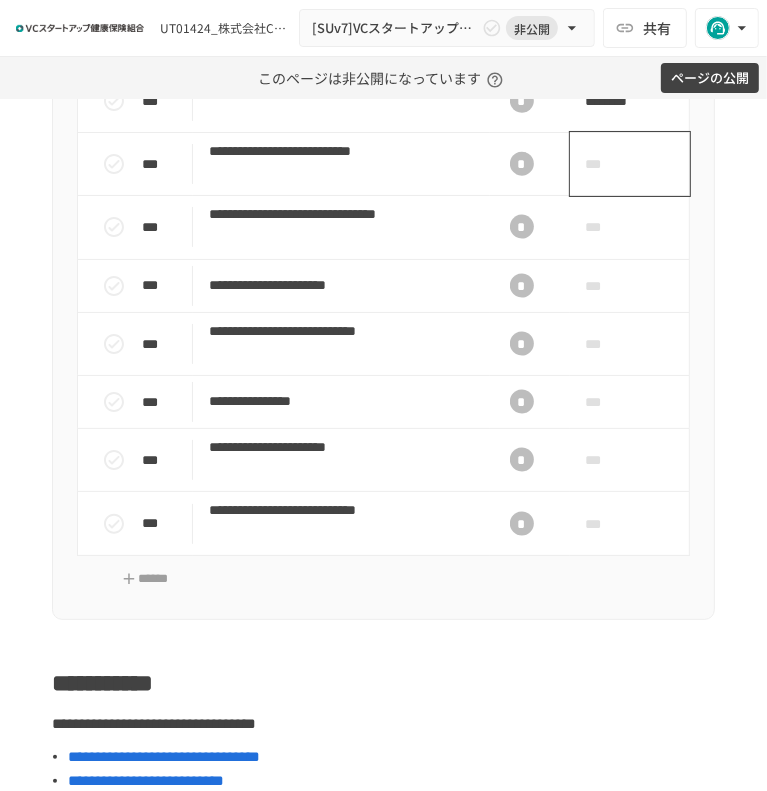 click on "***" at bounding box center [607, 164] 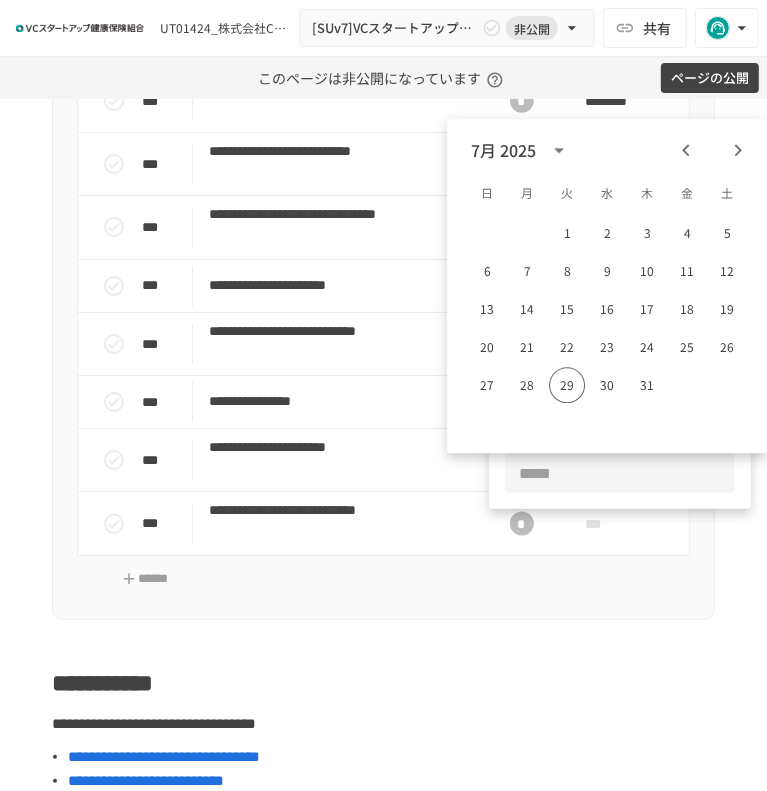 click 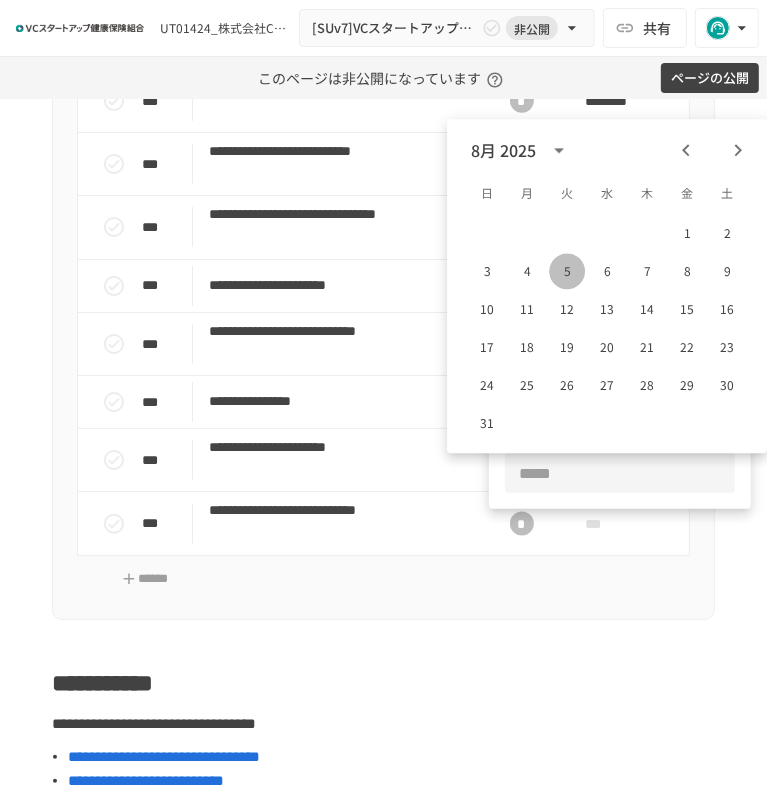 click on "5" at bounding box center (567, 271) 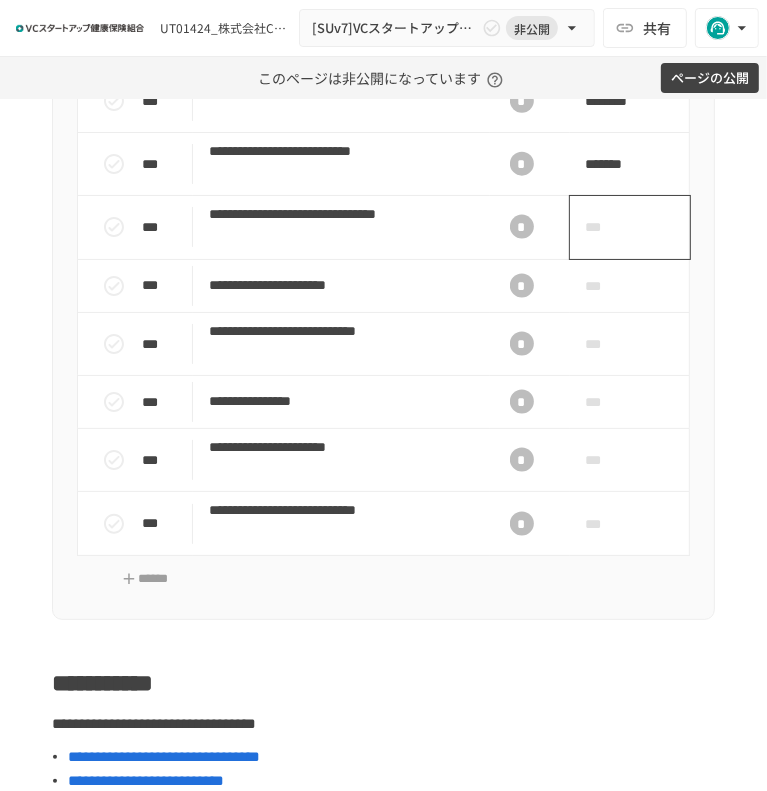 click on "***" at bounding box center [607, 227] 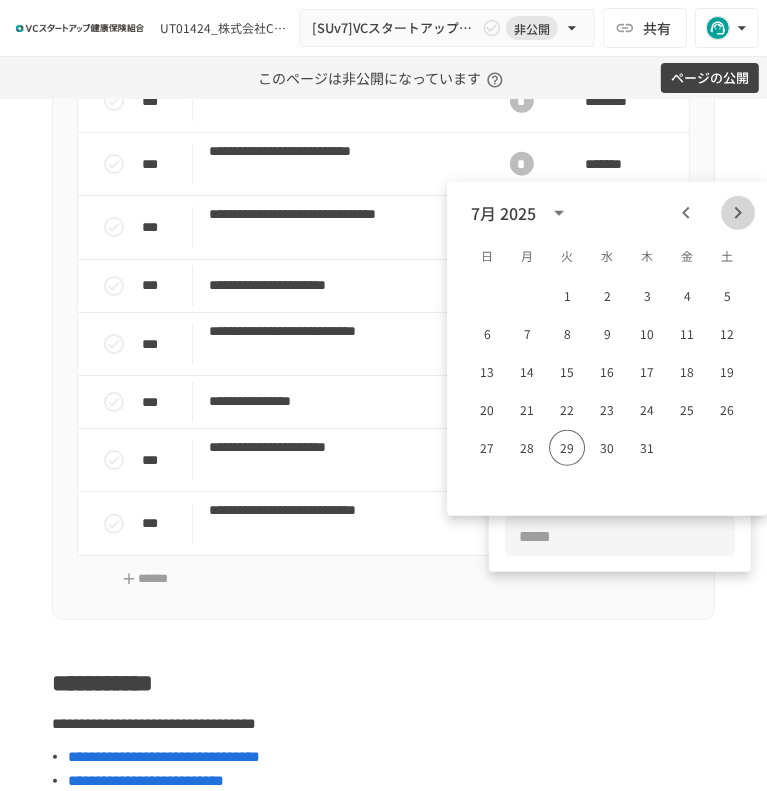 click 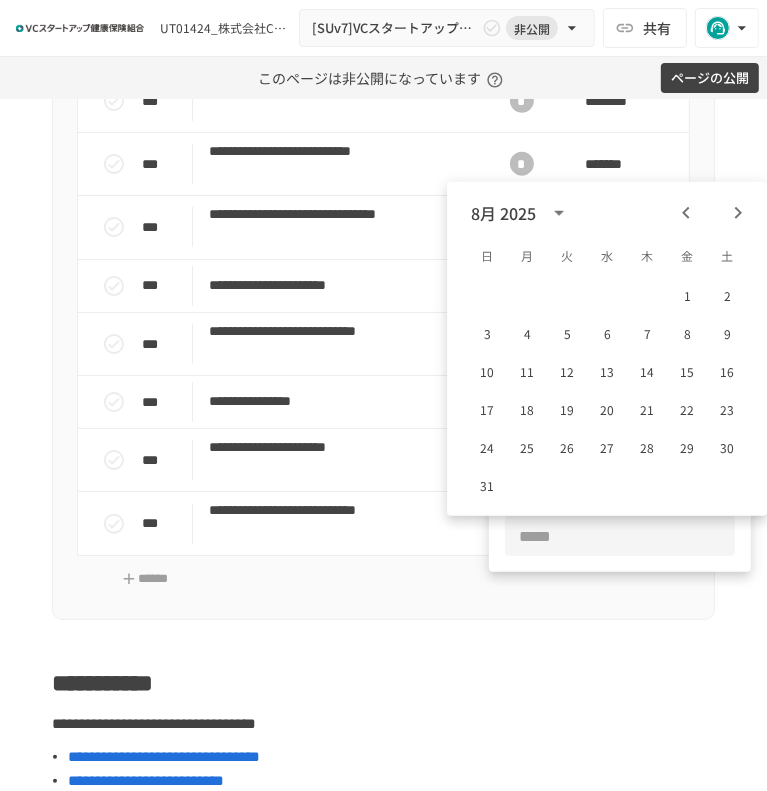 click 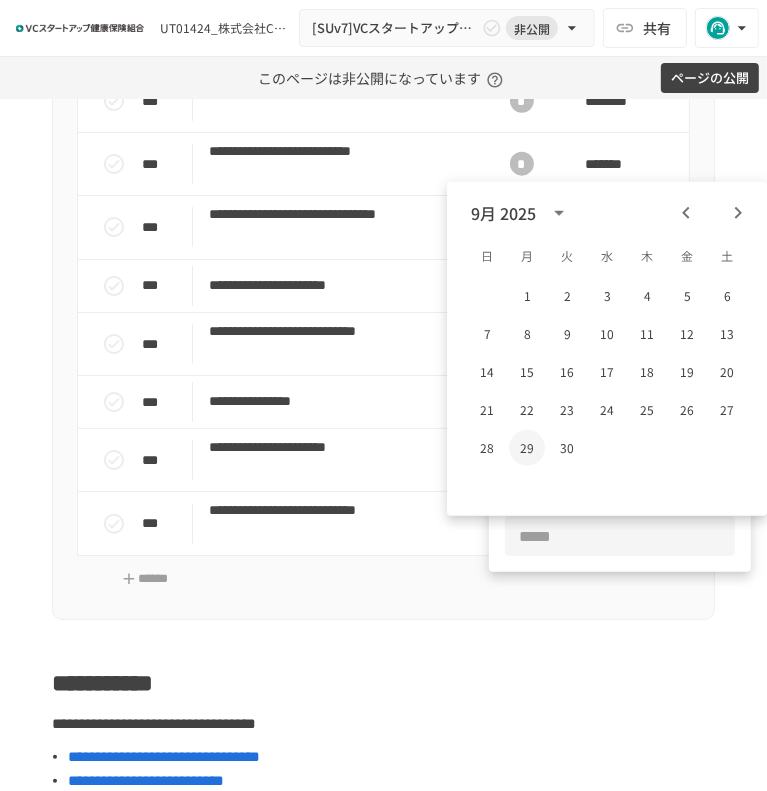 click on "29" at bounding box center (527, 448) 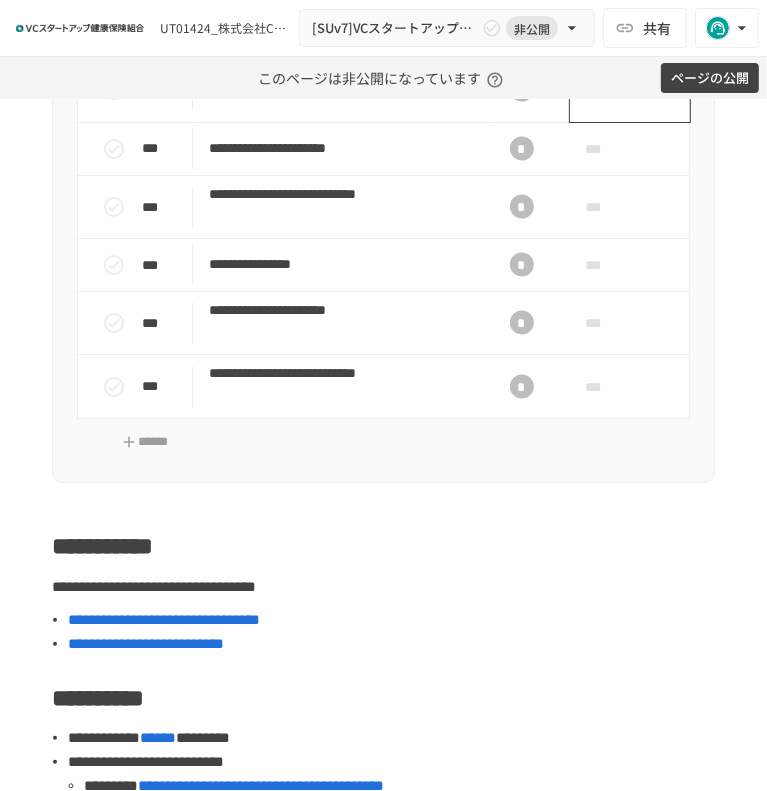 scroll, scrollTop: 1500, scrollLeft: 0, axis: vertical 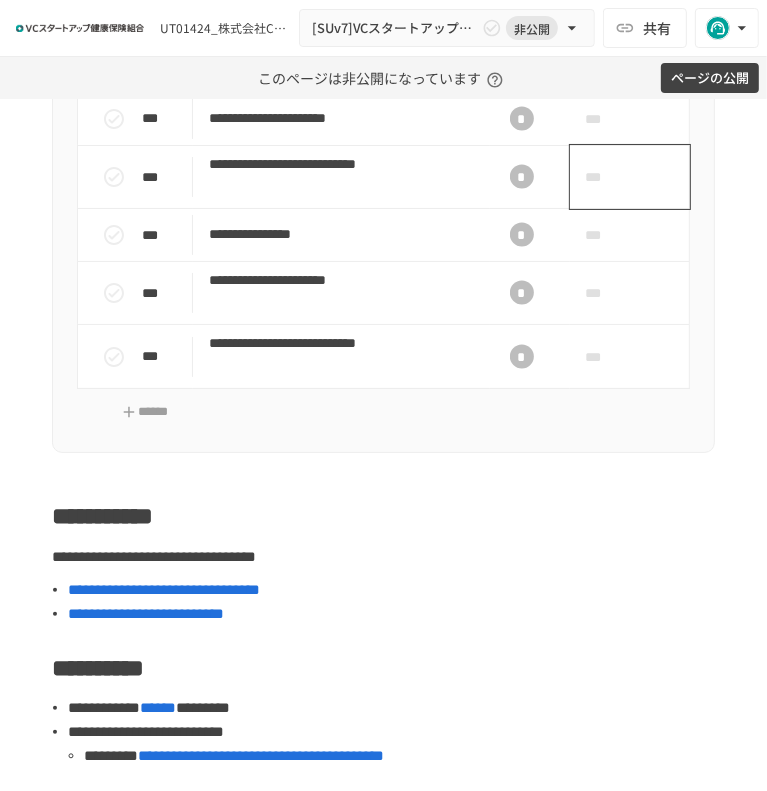 click on "***" at bounding box center [630, 176] 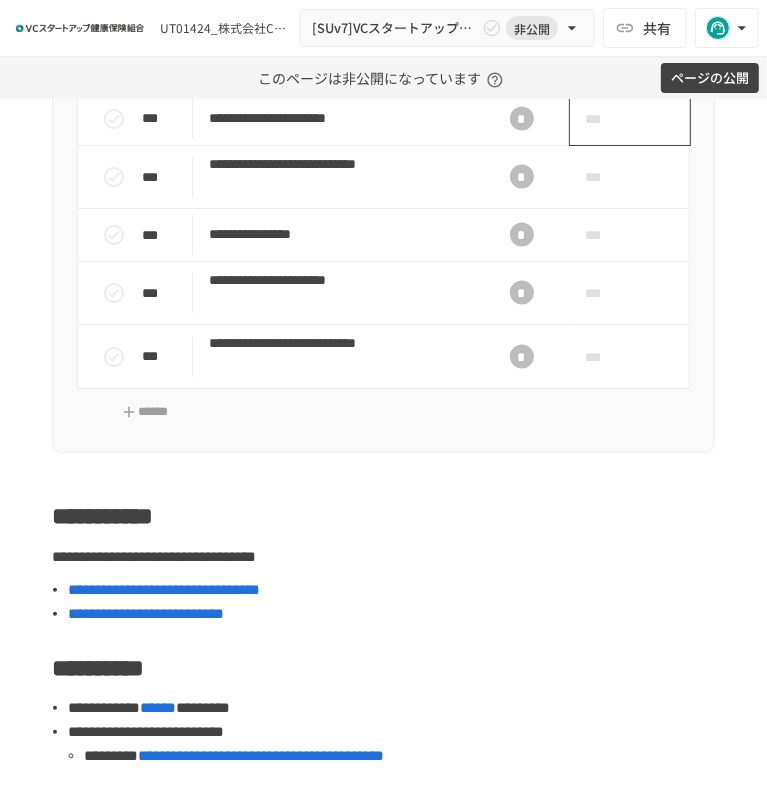click on "***" at bounding box center (607, 119) 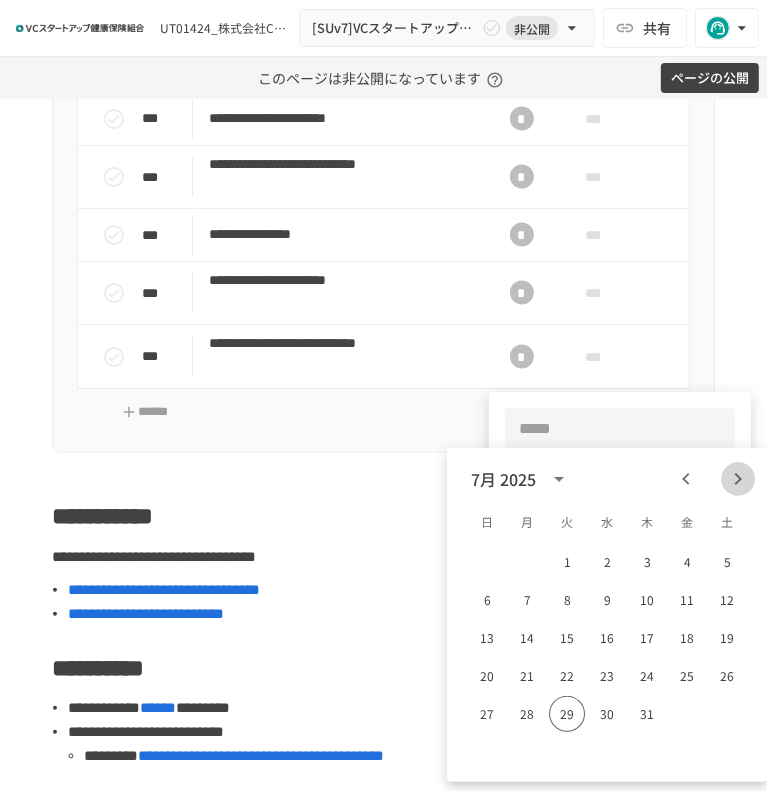 click 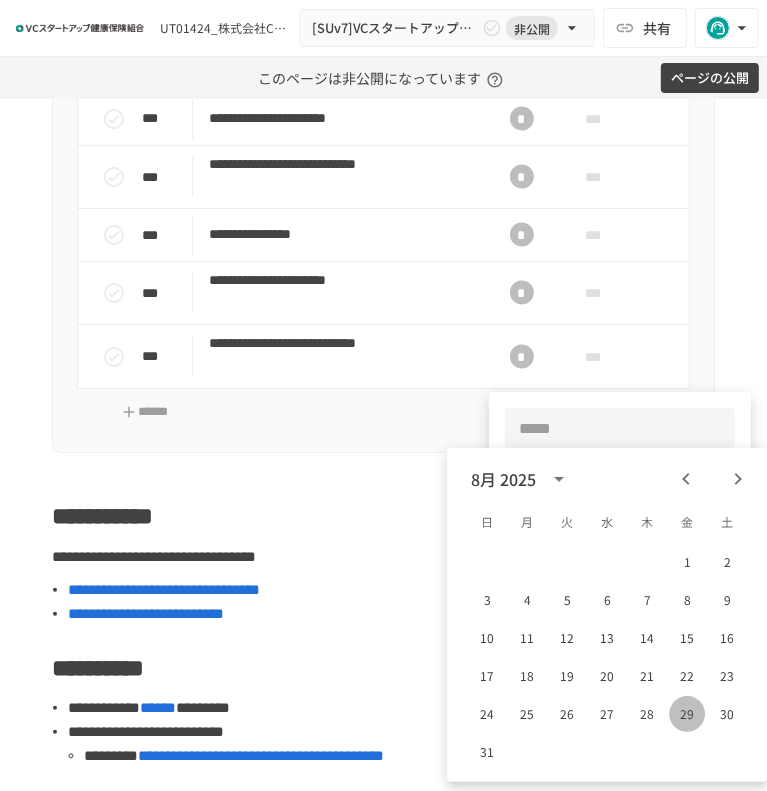 click on "29" at bounding box center (687, 714) 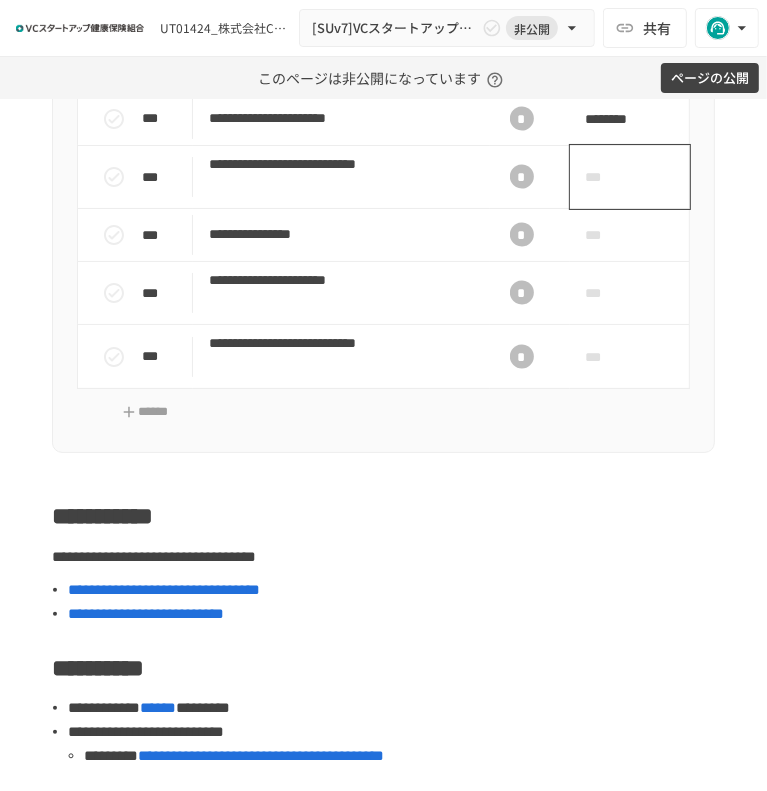 click on "***" at bounding box center [607, 177] 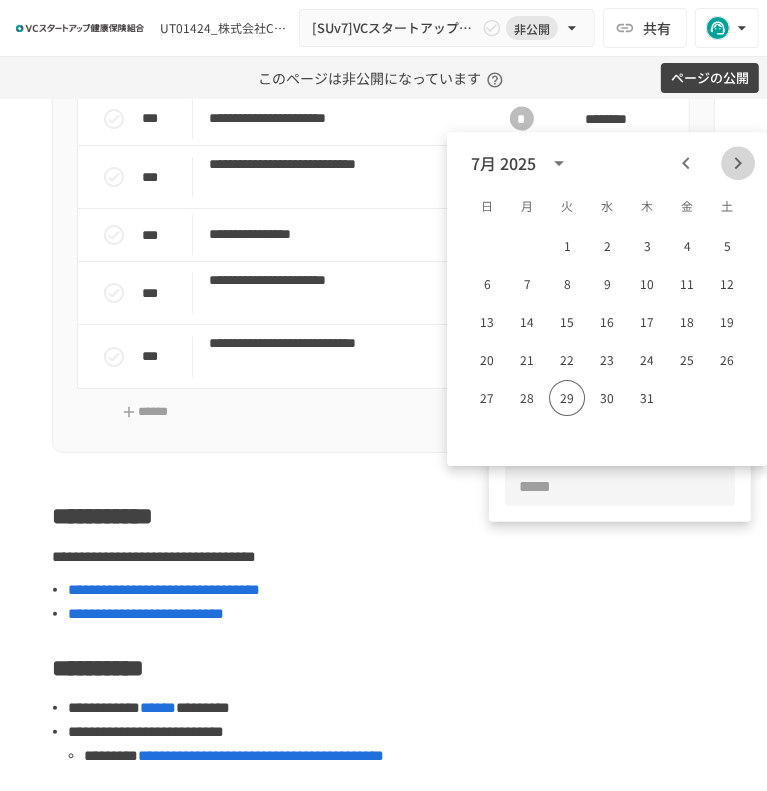 click 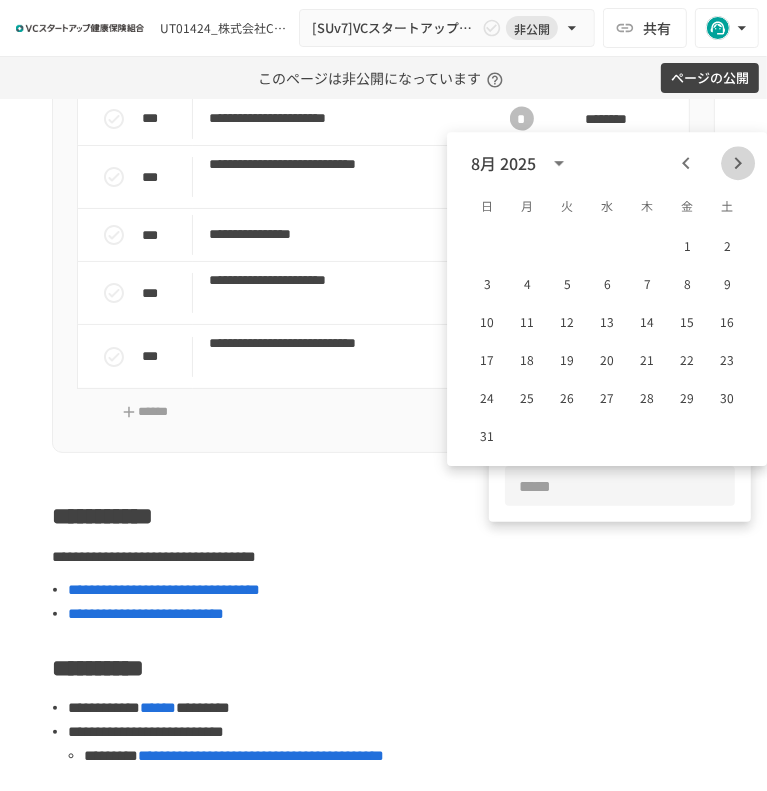 click 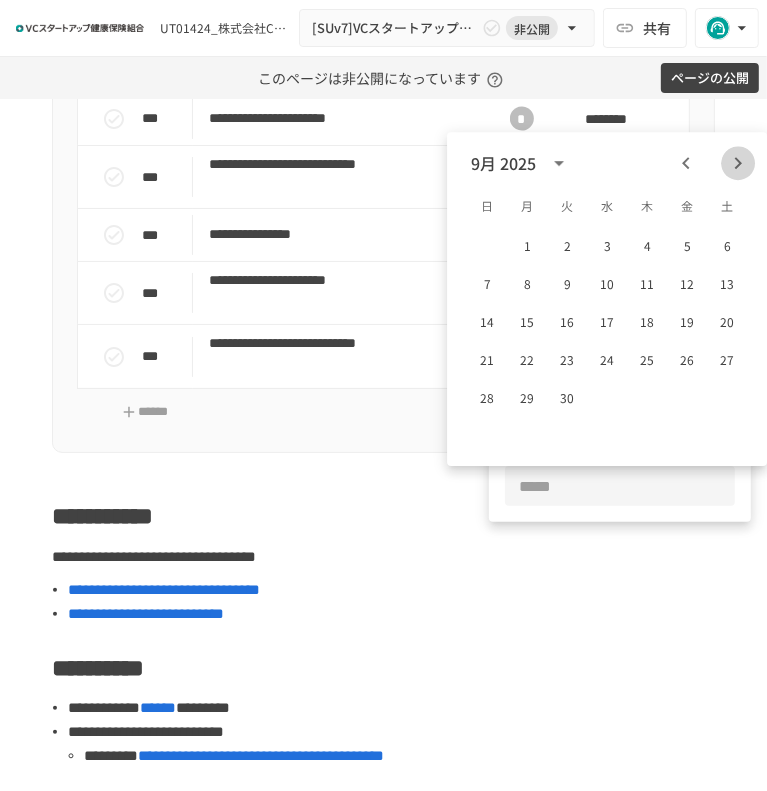 click 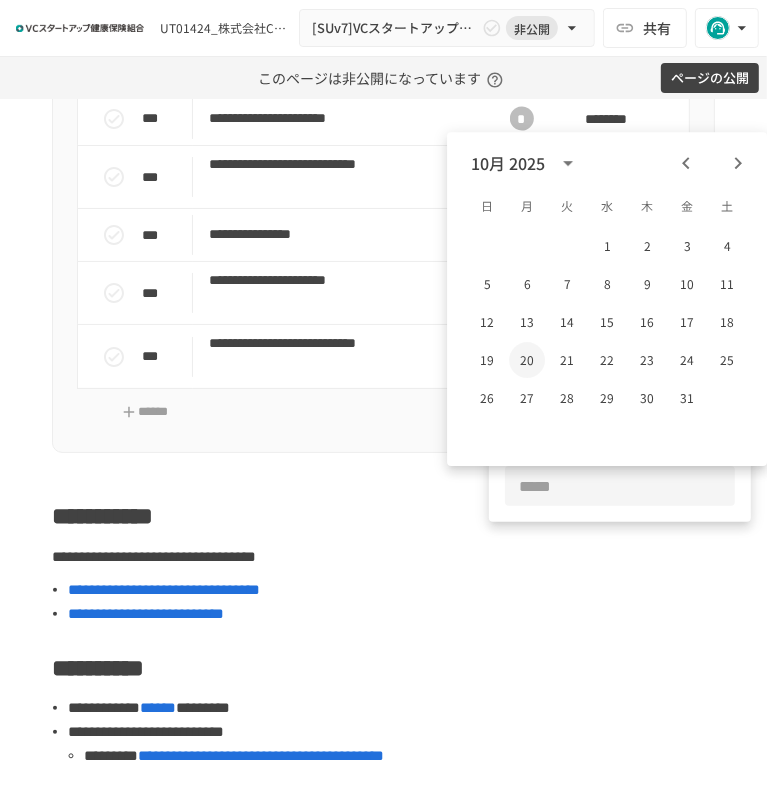 click on "20" at bounding box center (527, 360) 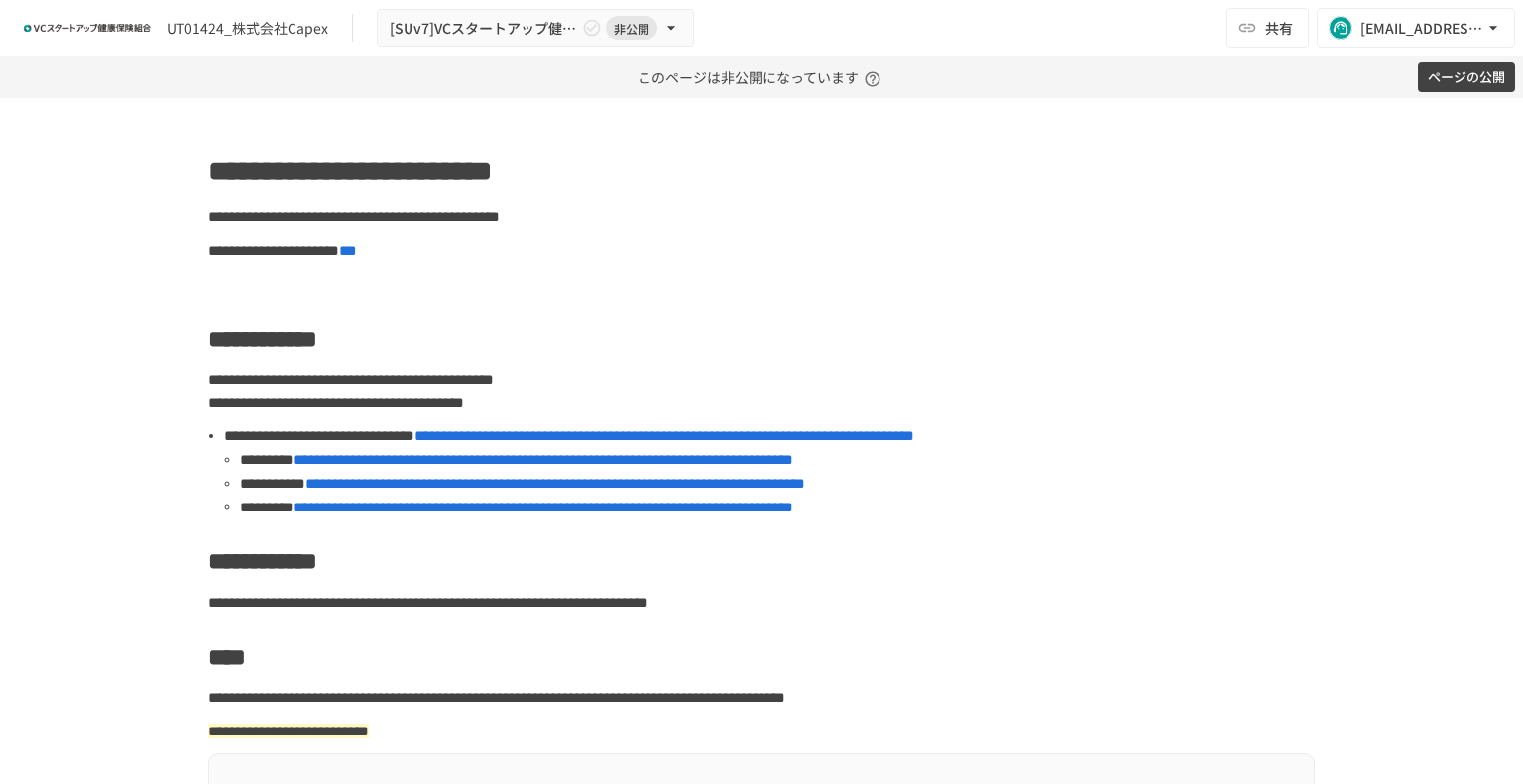 scroll, scrollTop: 0, scrollLeft: 0, axis: both 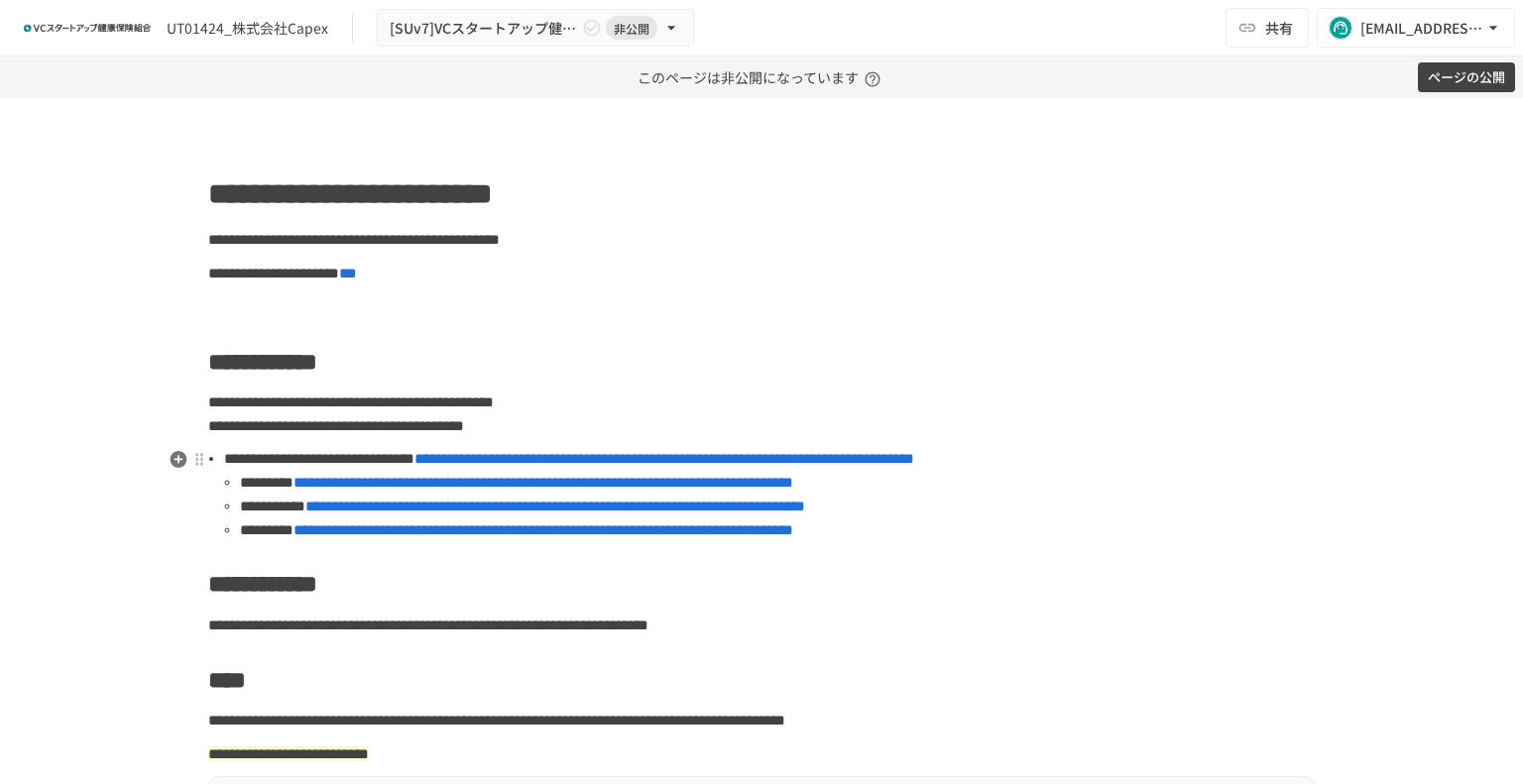 click on "**********" at bounding box center (769, 459) 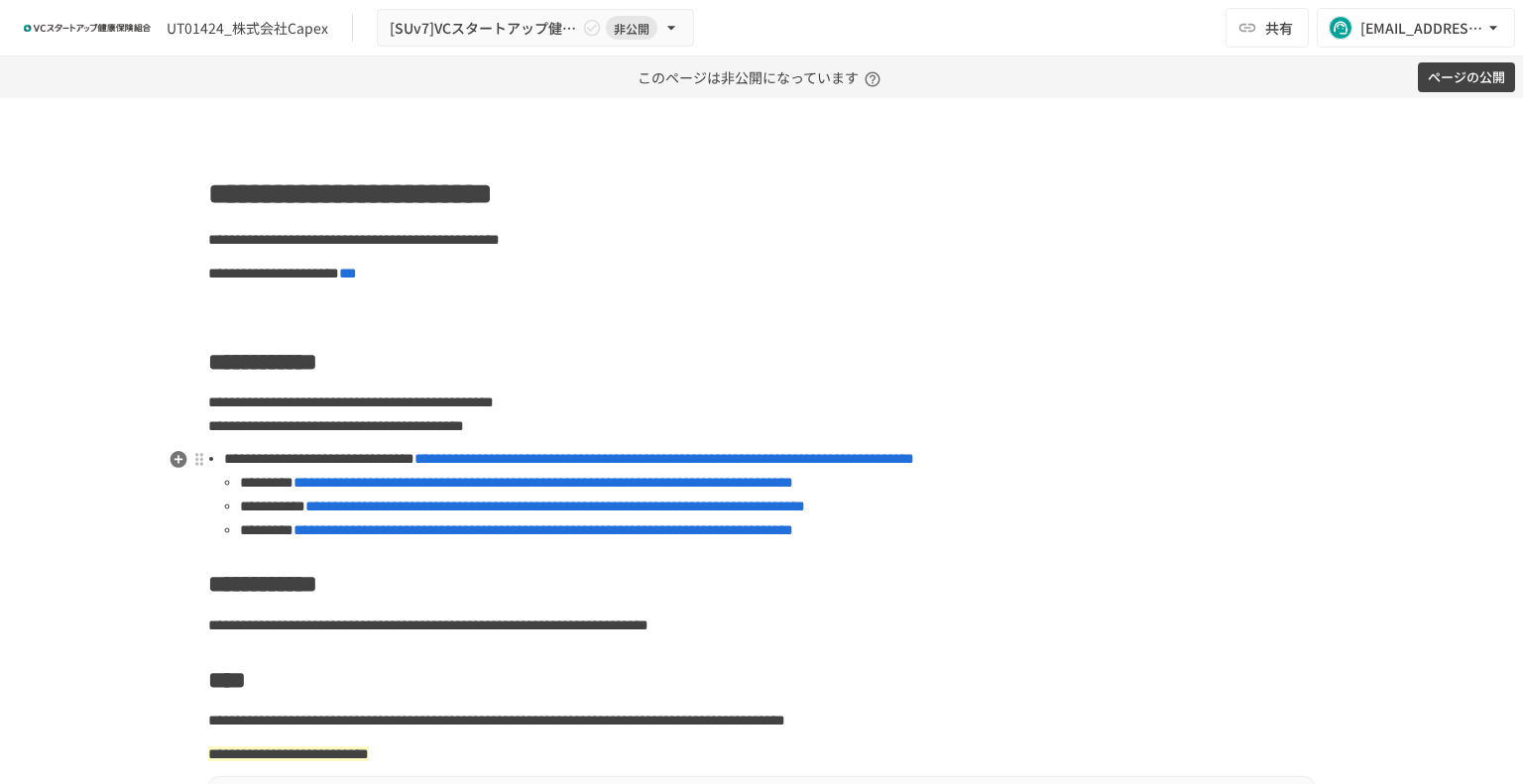 click on "**********" at bounding box center [543, 482] 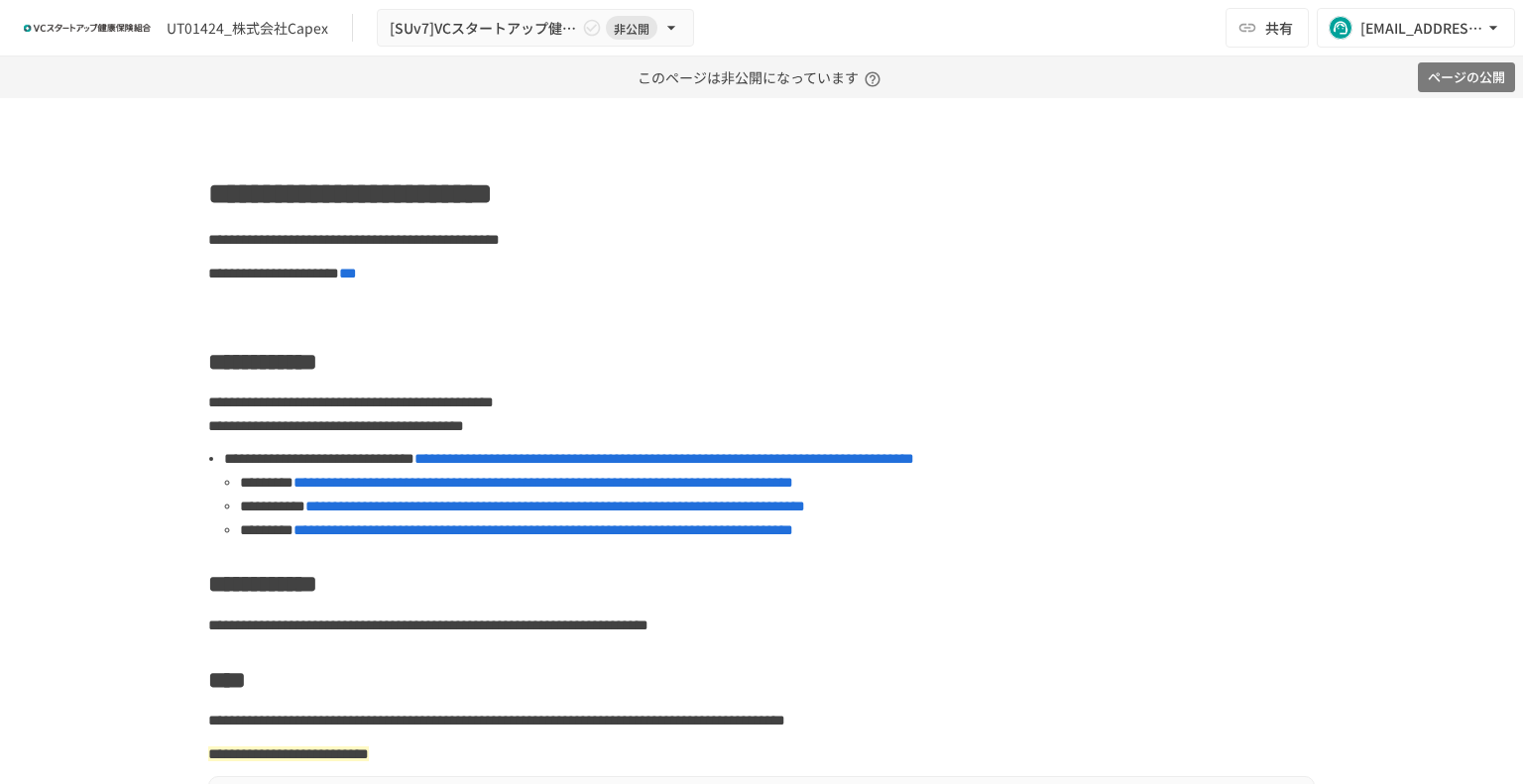 click on "ページの公開" at bounding box center (1466, 77) 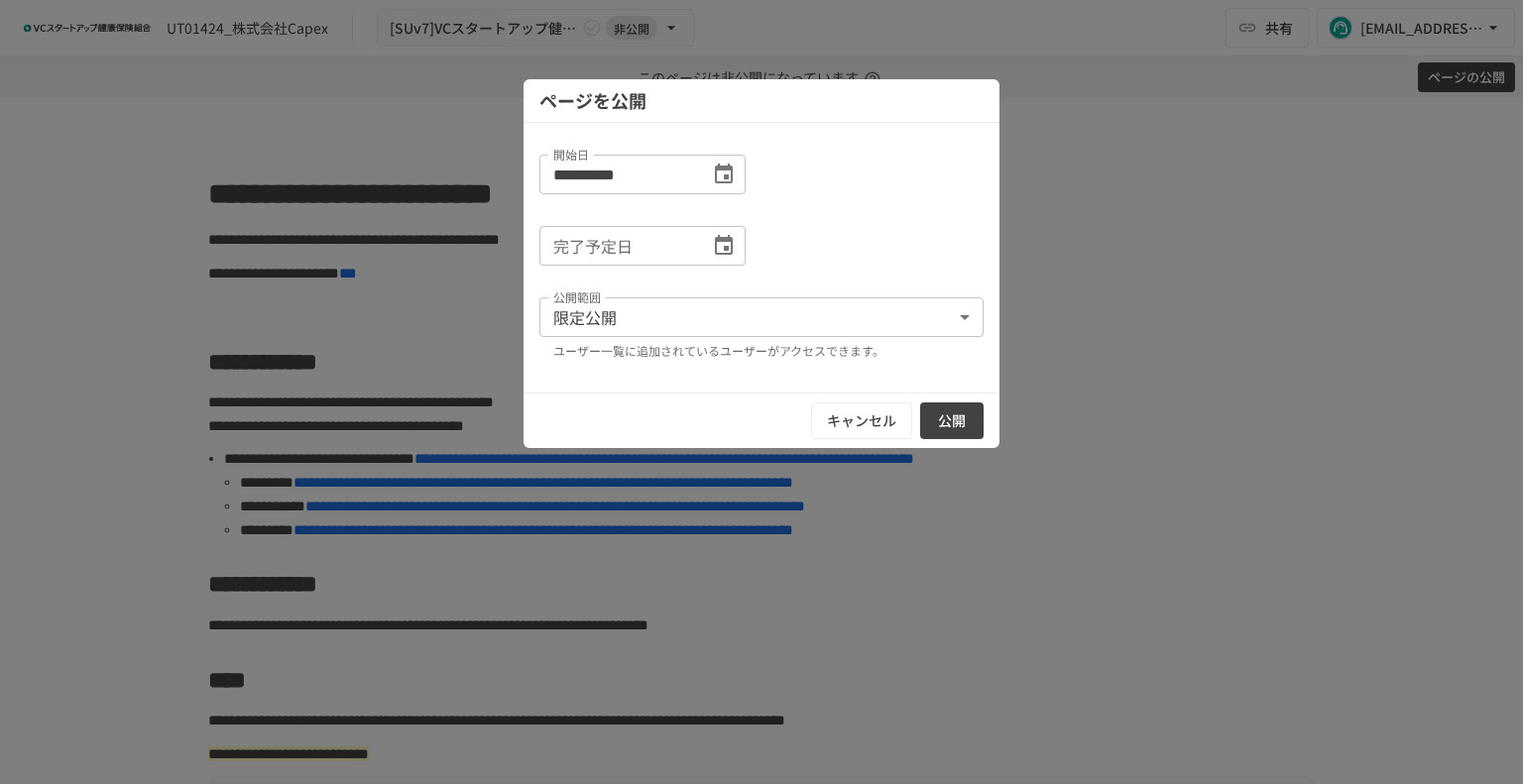 click on "公開" at bounding box center (952, 420) 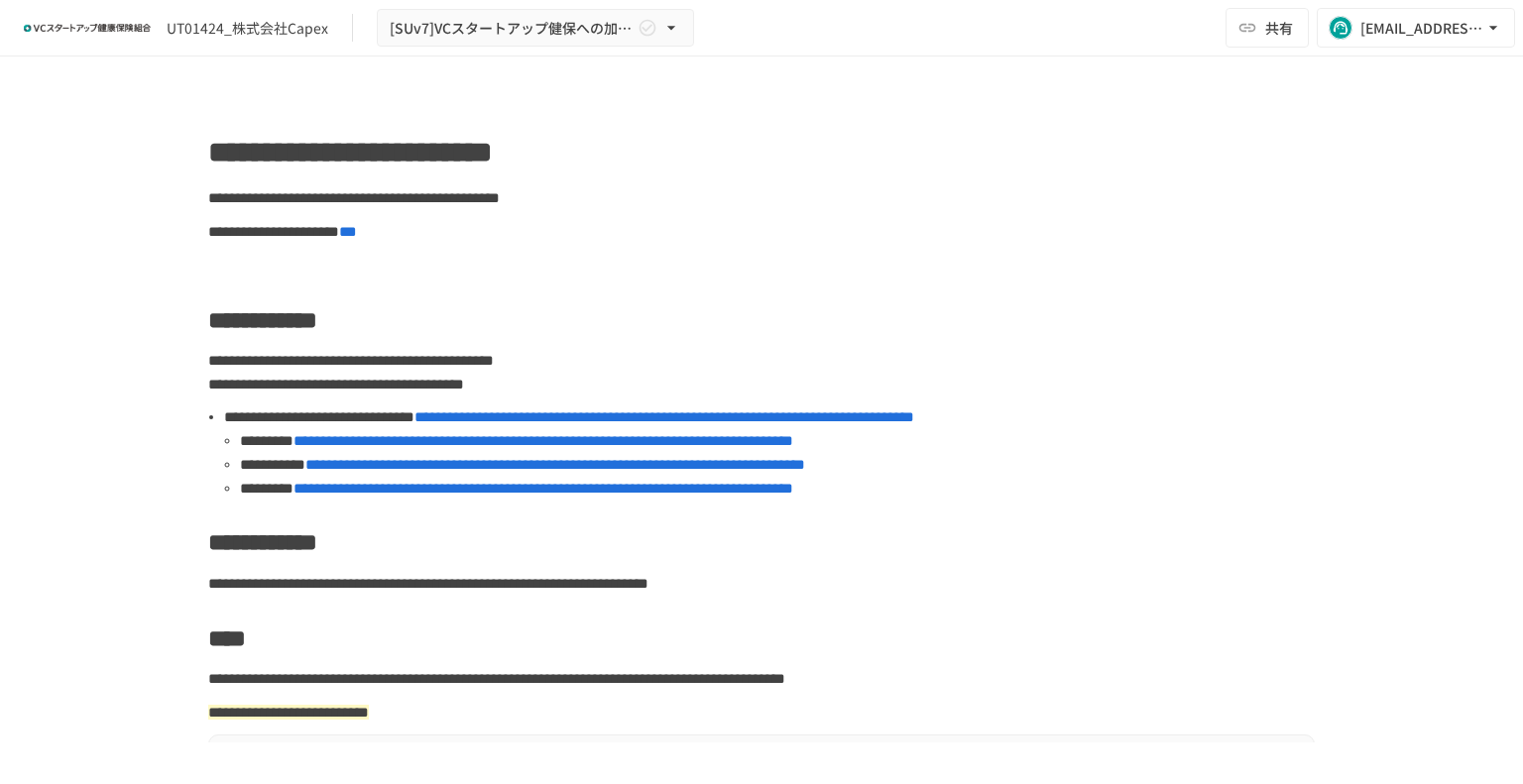 scroll, scrollTop: 0, scrollLeft: 0, axis: both 